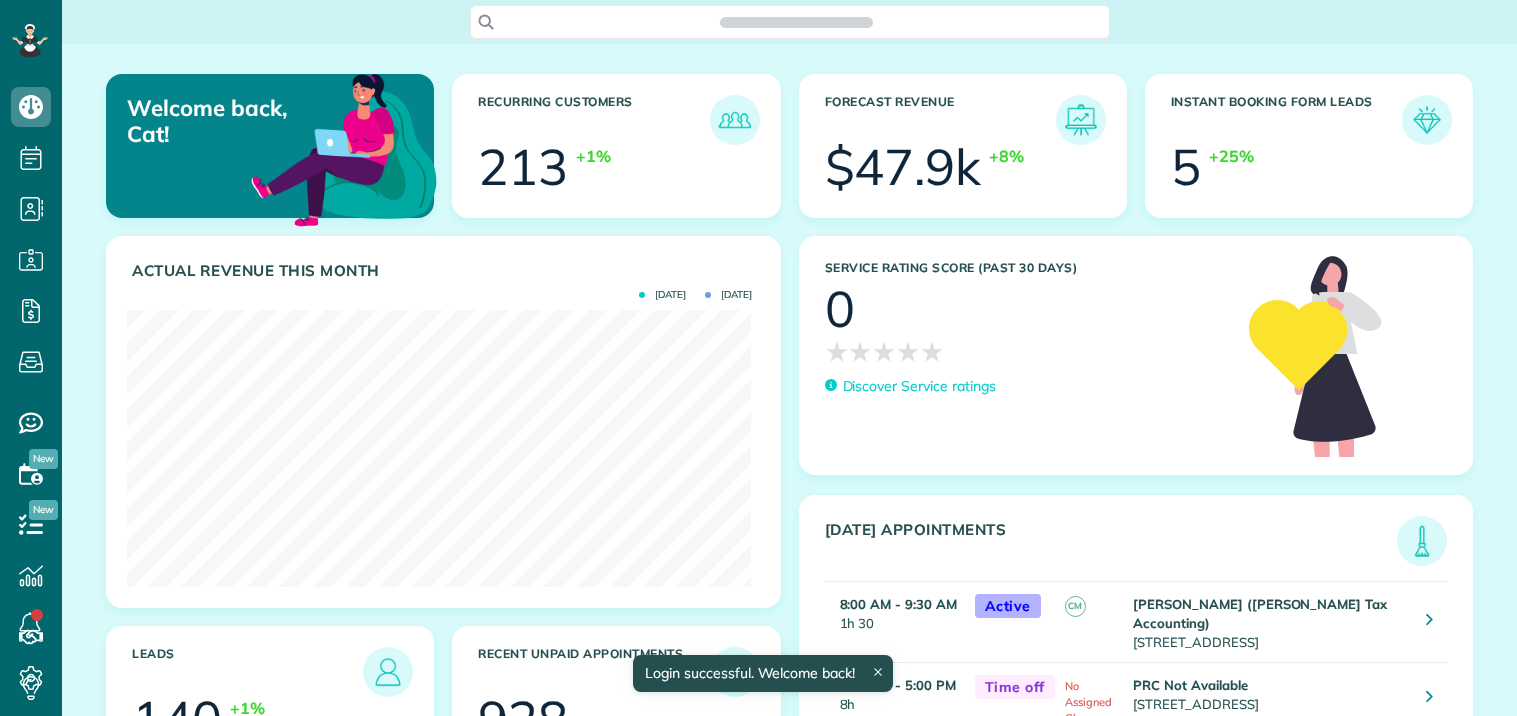 scroll, scrollTop: 0, scrollLeft: 0, axis: both 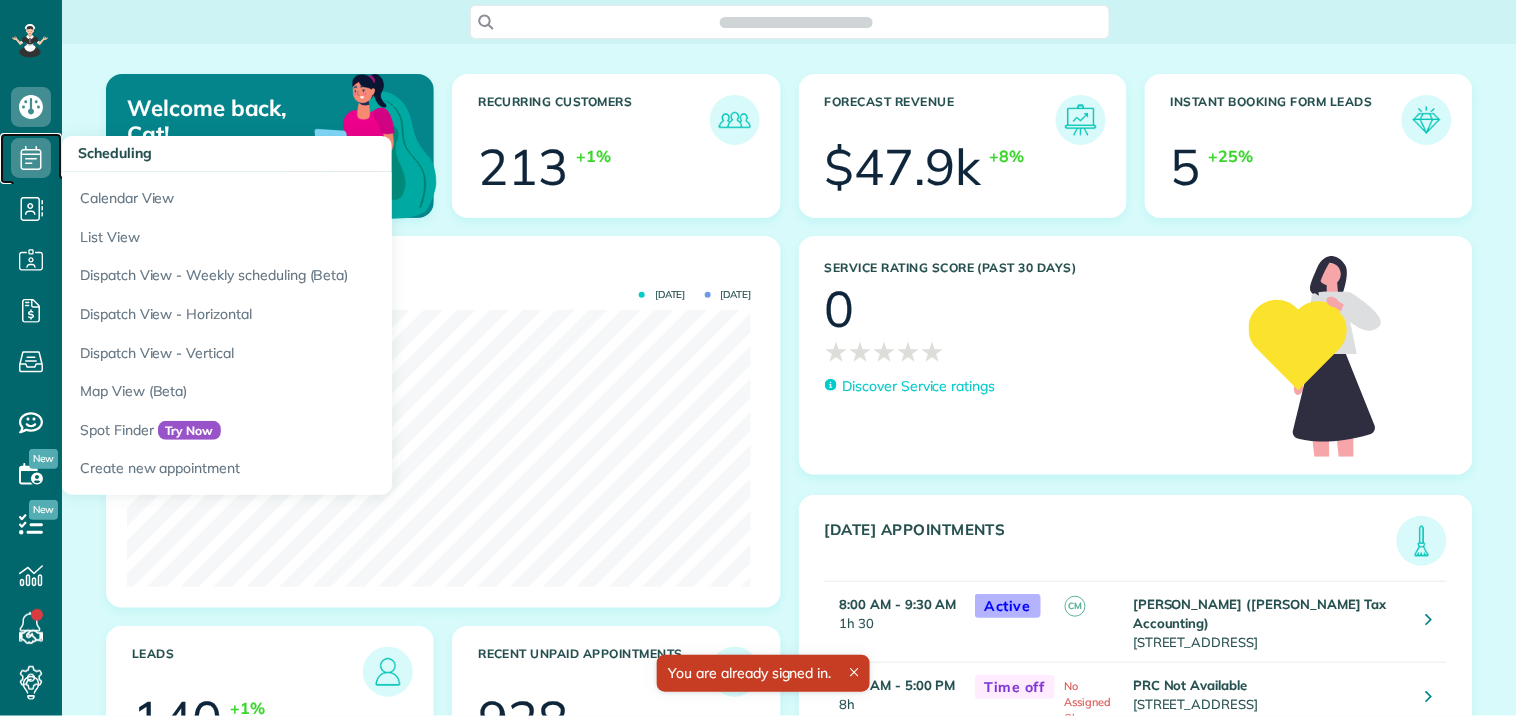 click 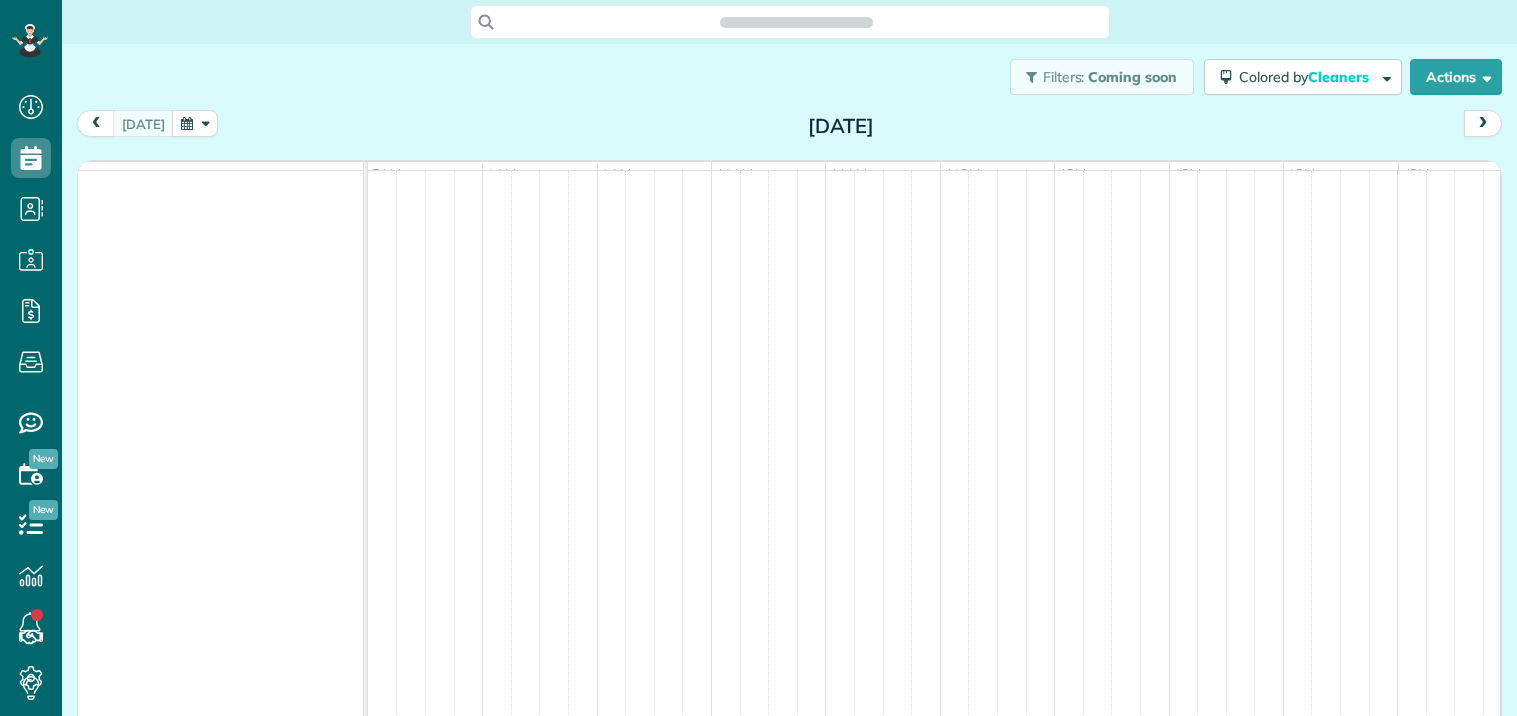 scroll, scrollTop: 0, scrollLeft: 0, axis: both 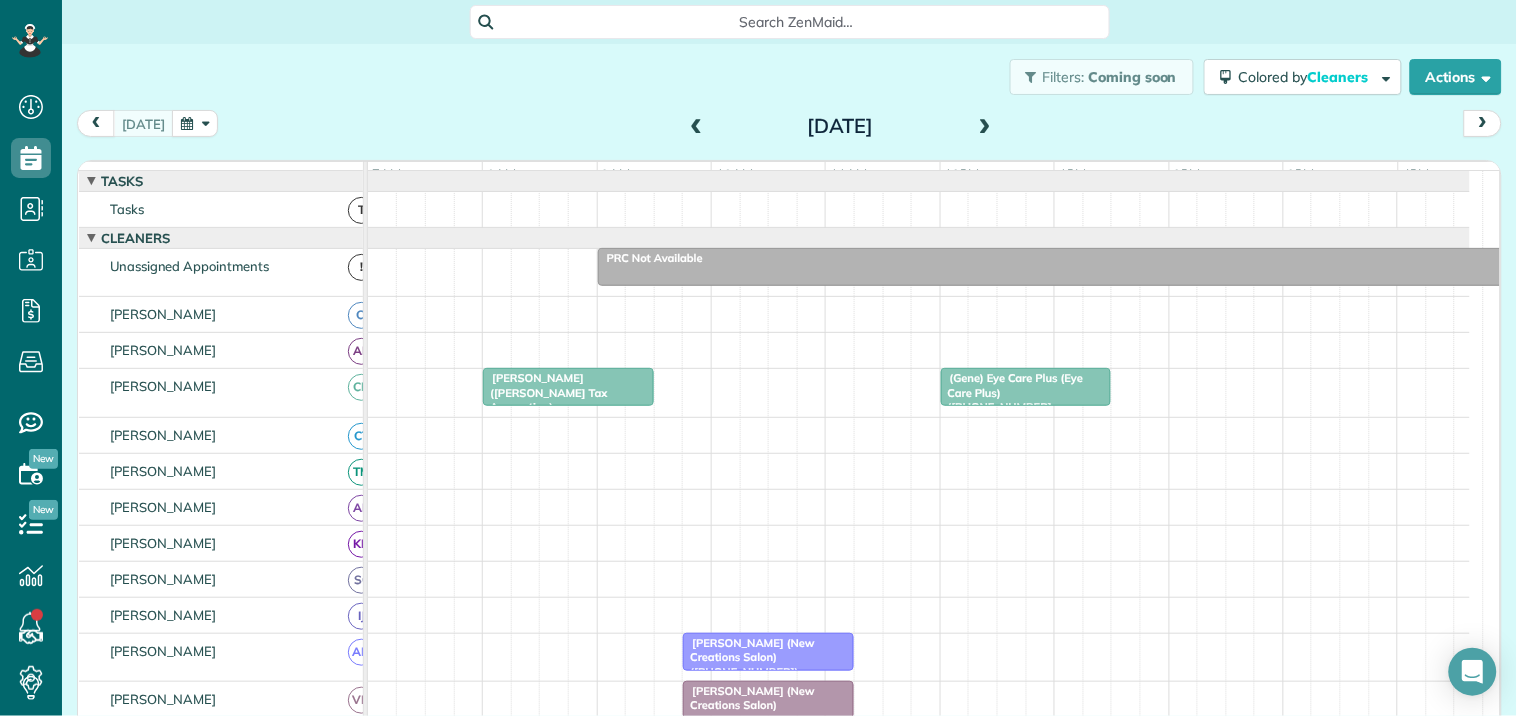 click at bounding box center [195, 123] 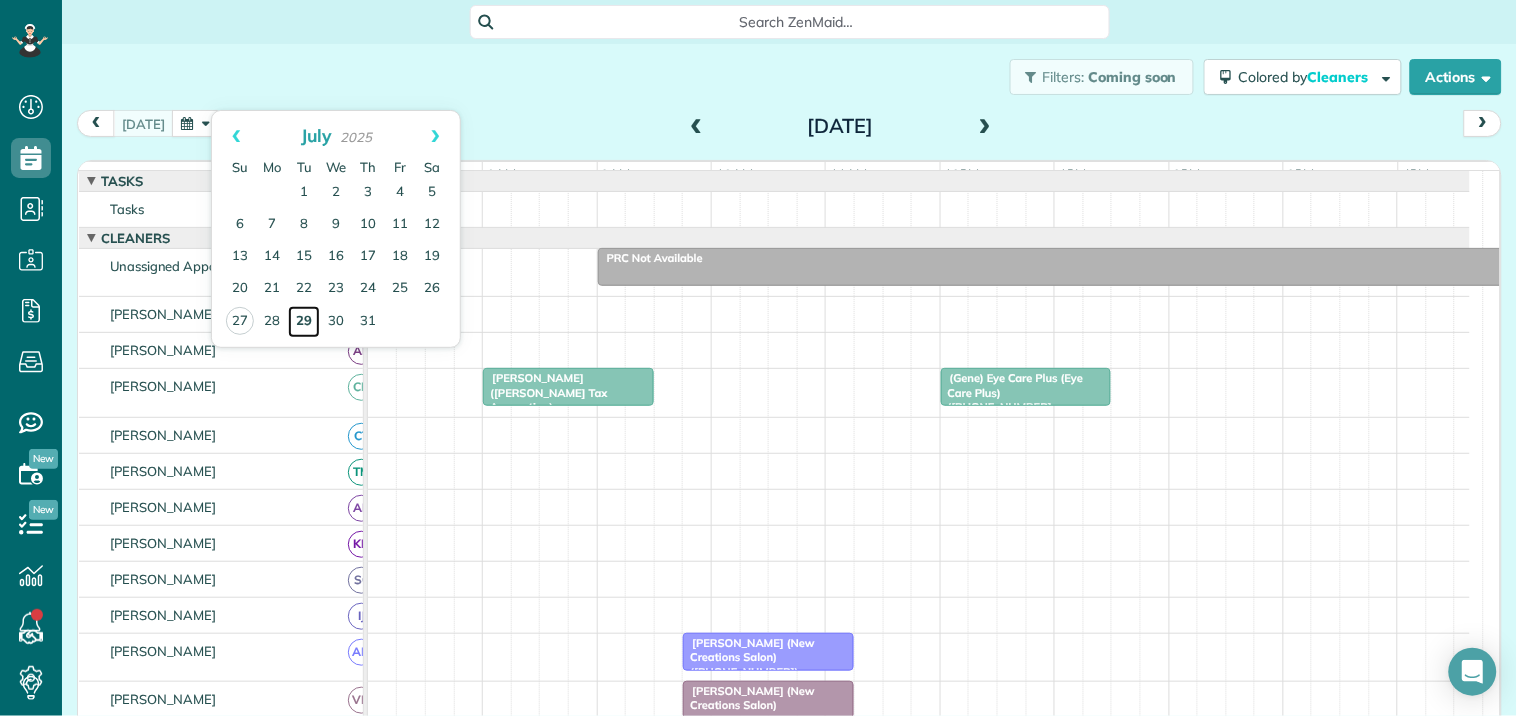 click on "29" at bounding box center [304, 322] 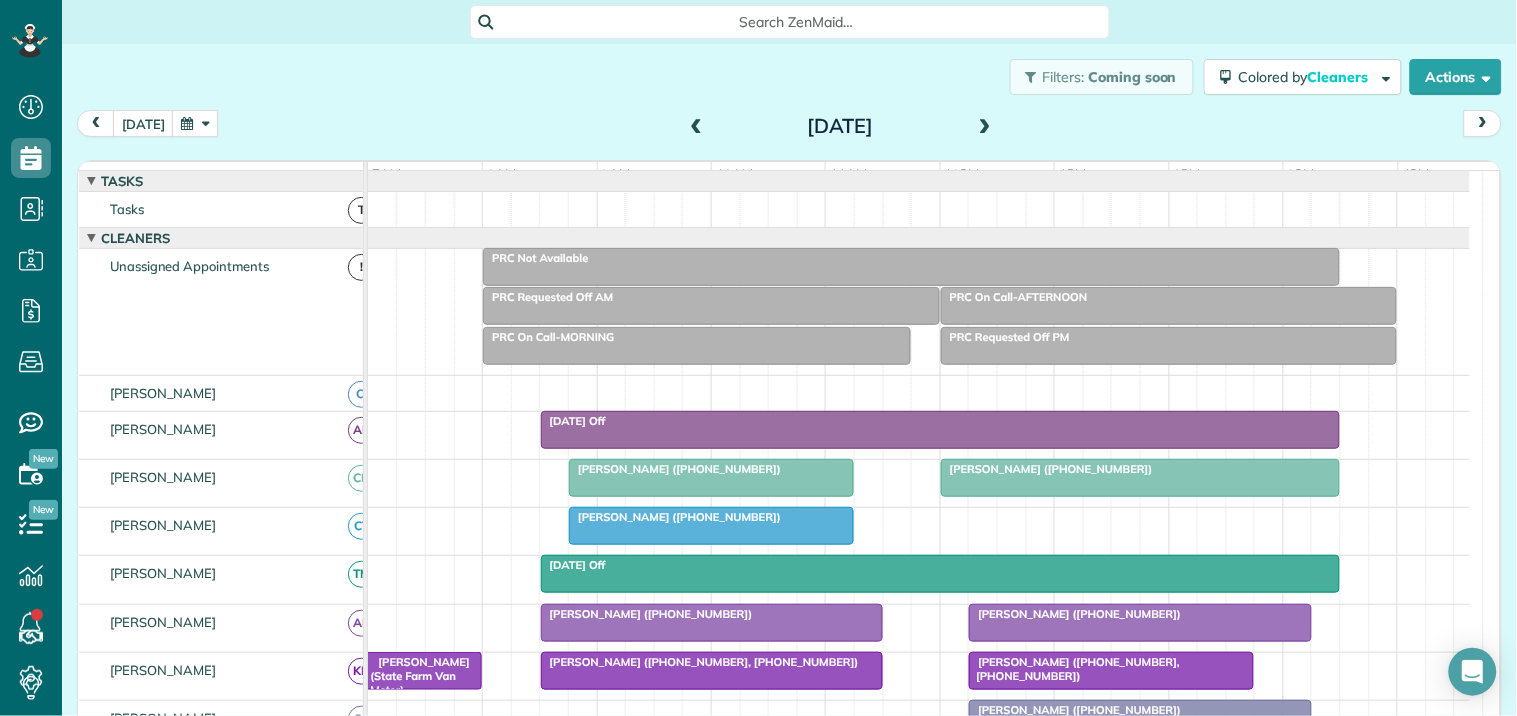 scroll, scrollTop: 260, scrollLeft: 0, axis: vertical 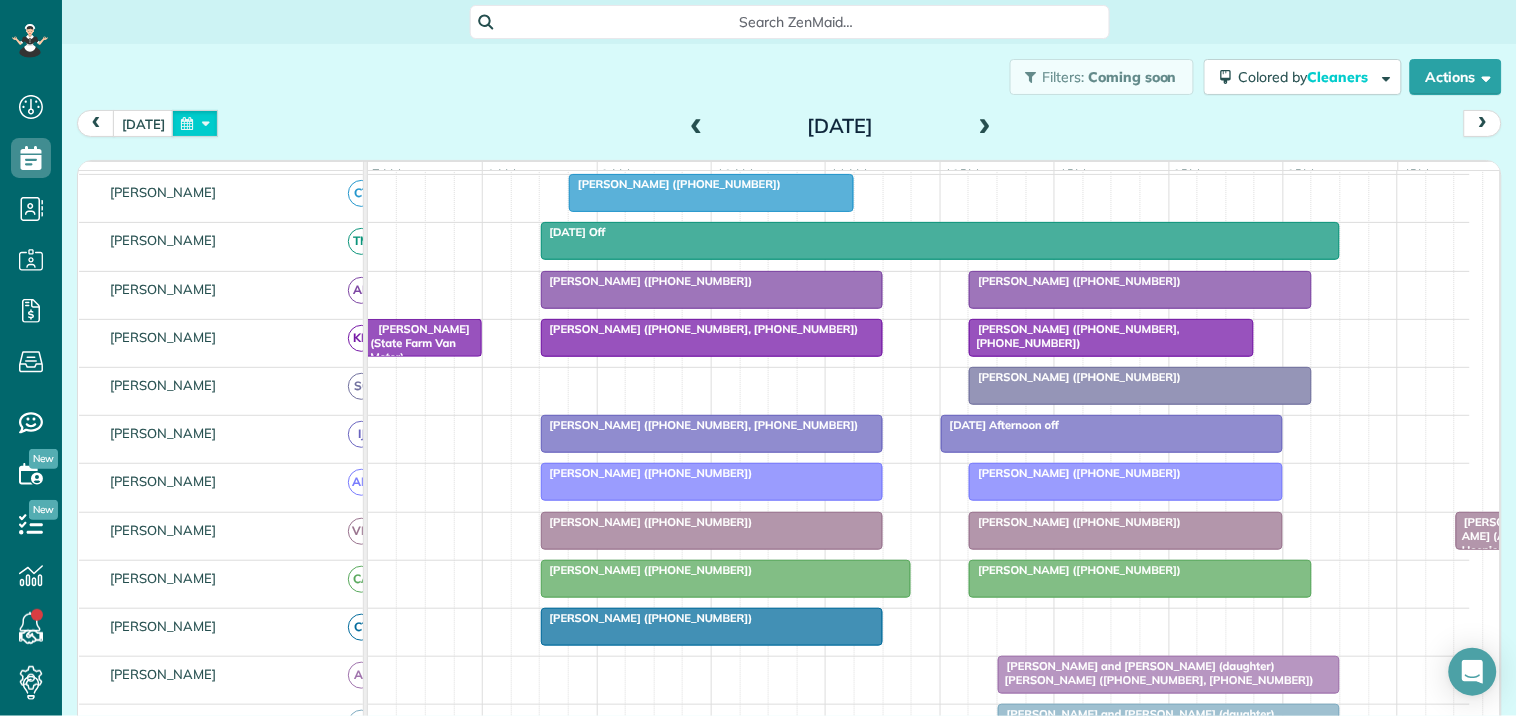 click at bounding box center (195, 123) 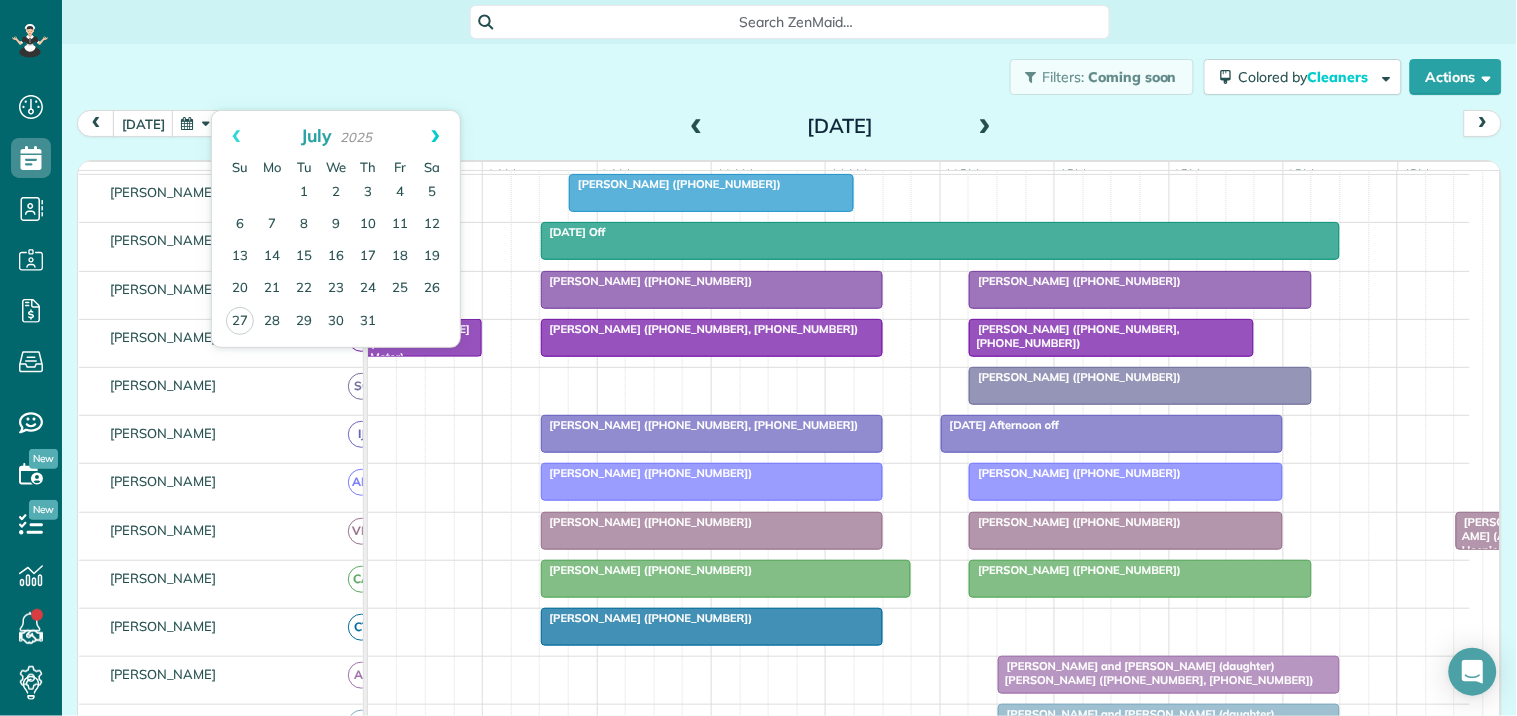 click on "Next" at bounding box center [435, 136] 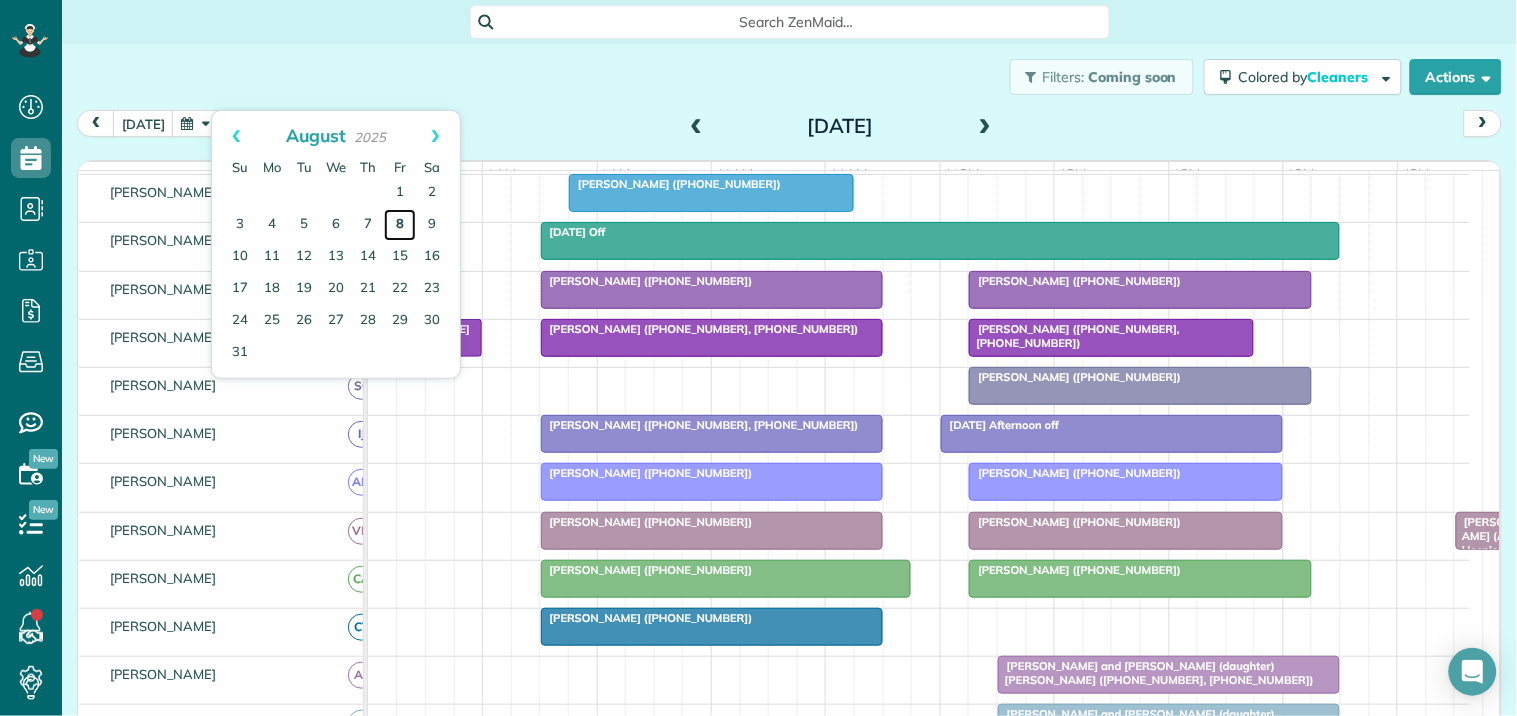 click on "8" at bounding box center [400, 225] 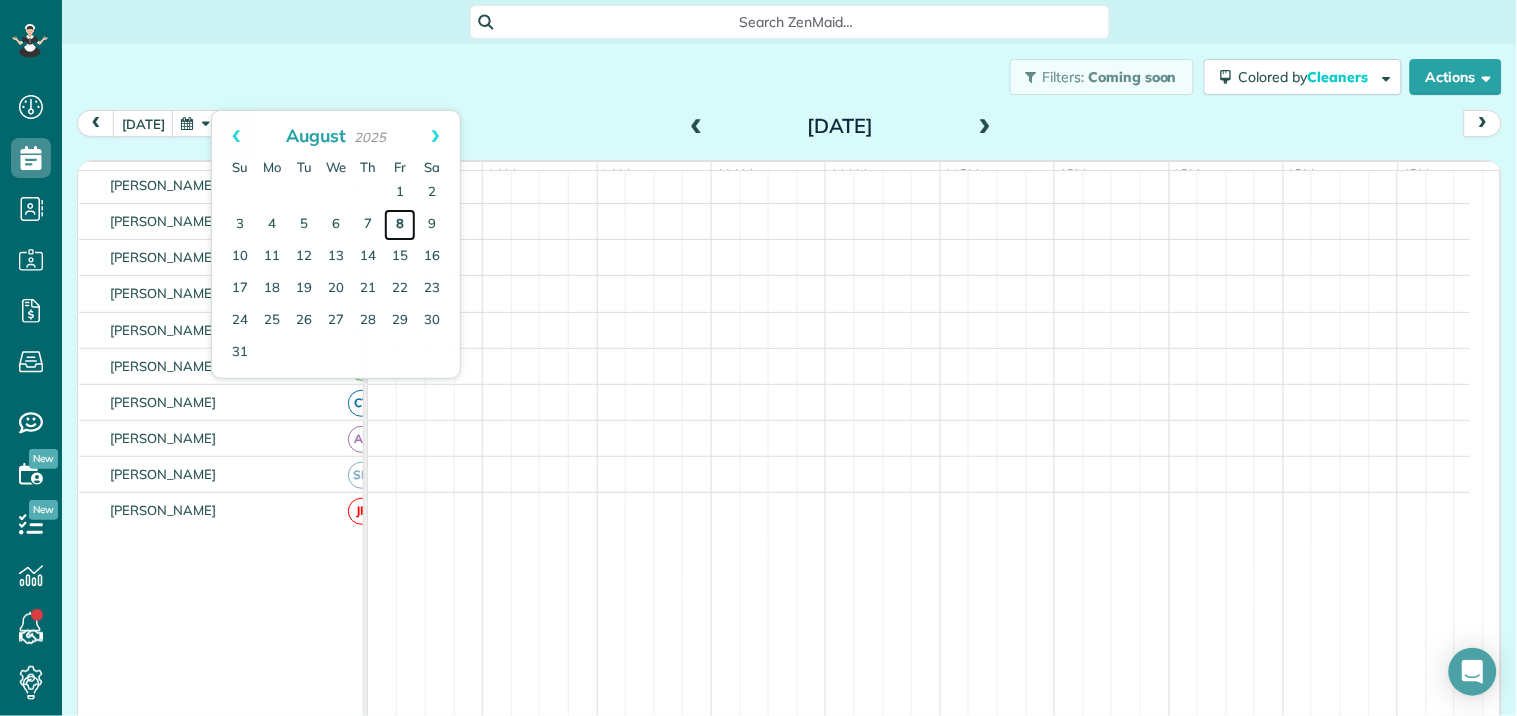 scroll, scrollTop: 218, scrollLeft: 0, axis: vertical 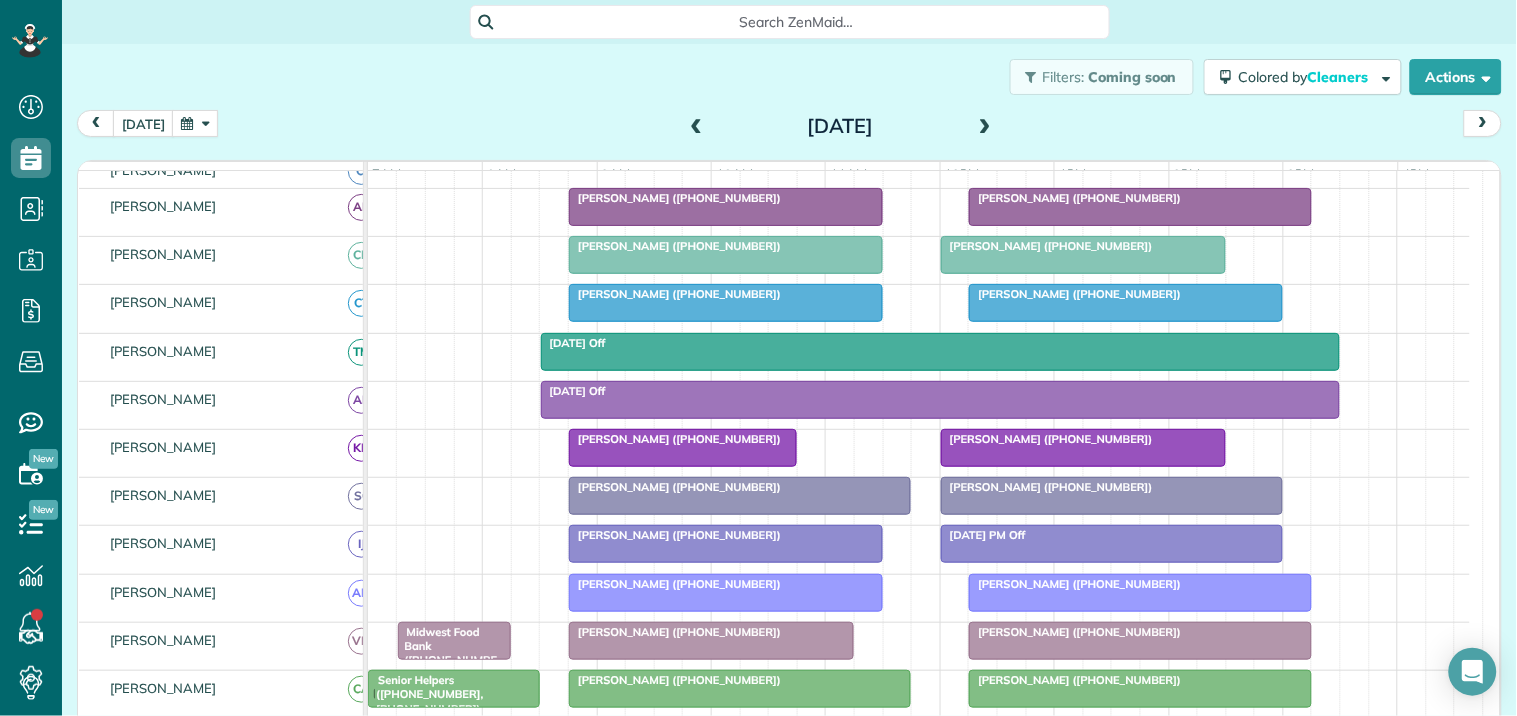 click at bounding box center [195, 123] 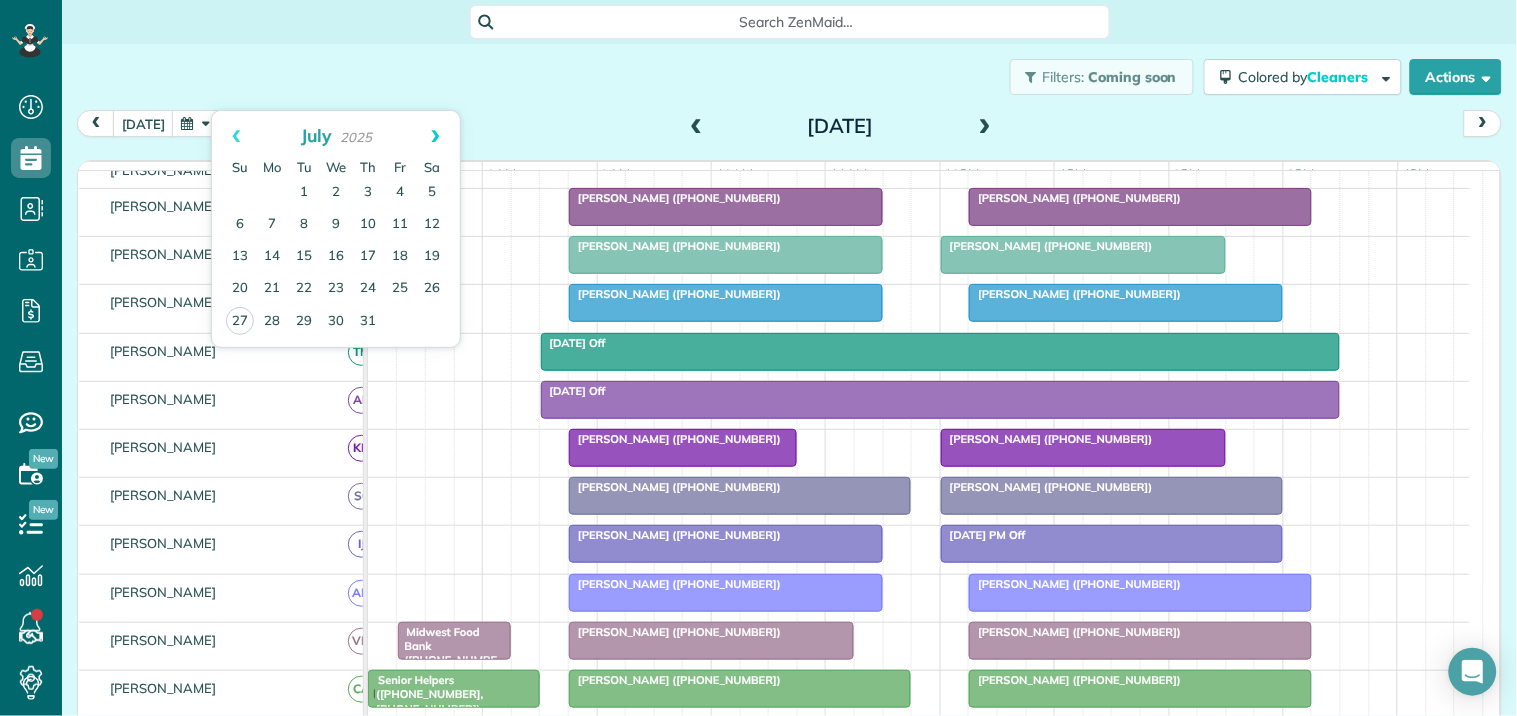 click on "Next" at bounding box center (435, 136) 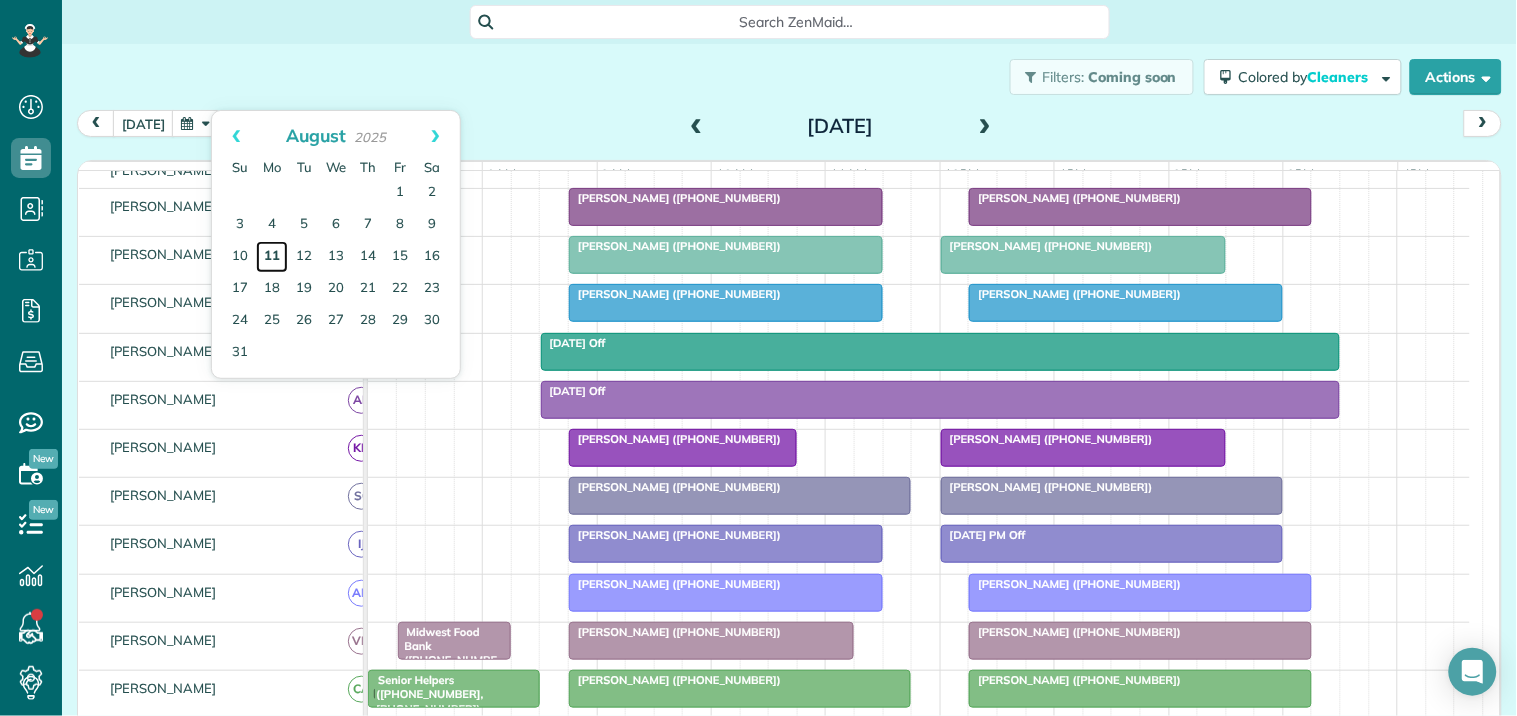 click on "11" at bounding box center (272, 257) 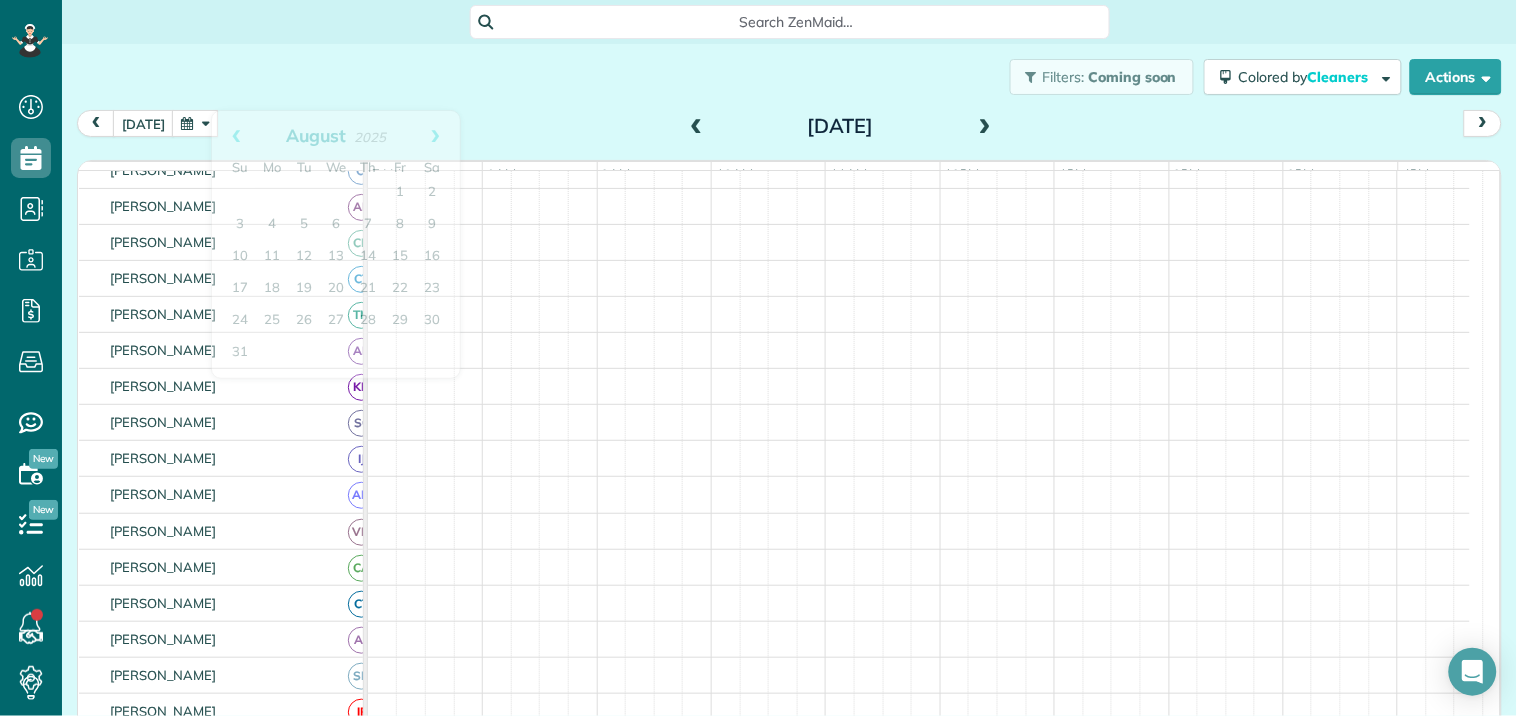 scroll, scrollTop: 262, scrollLeft: 0, axis: vertical 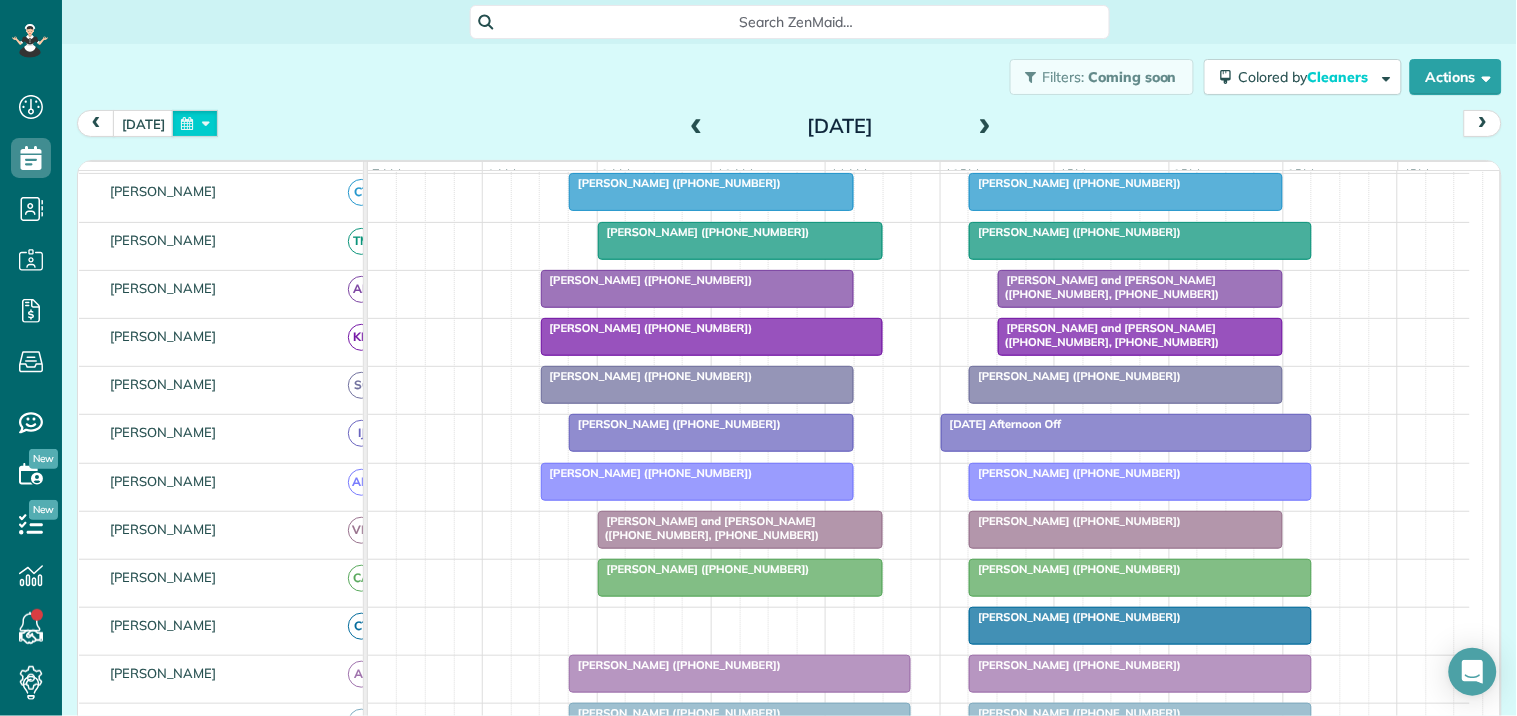 click at bounding box center (195, 123) 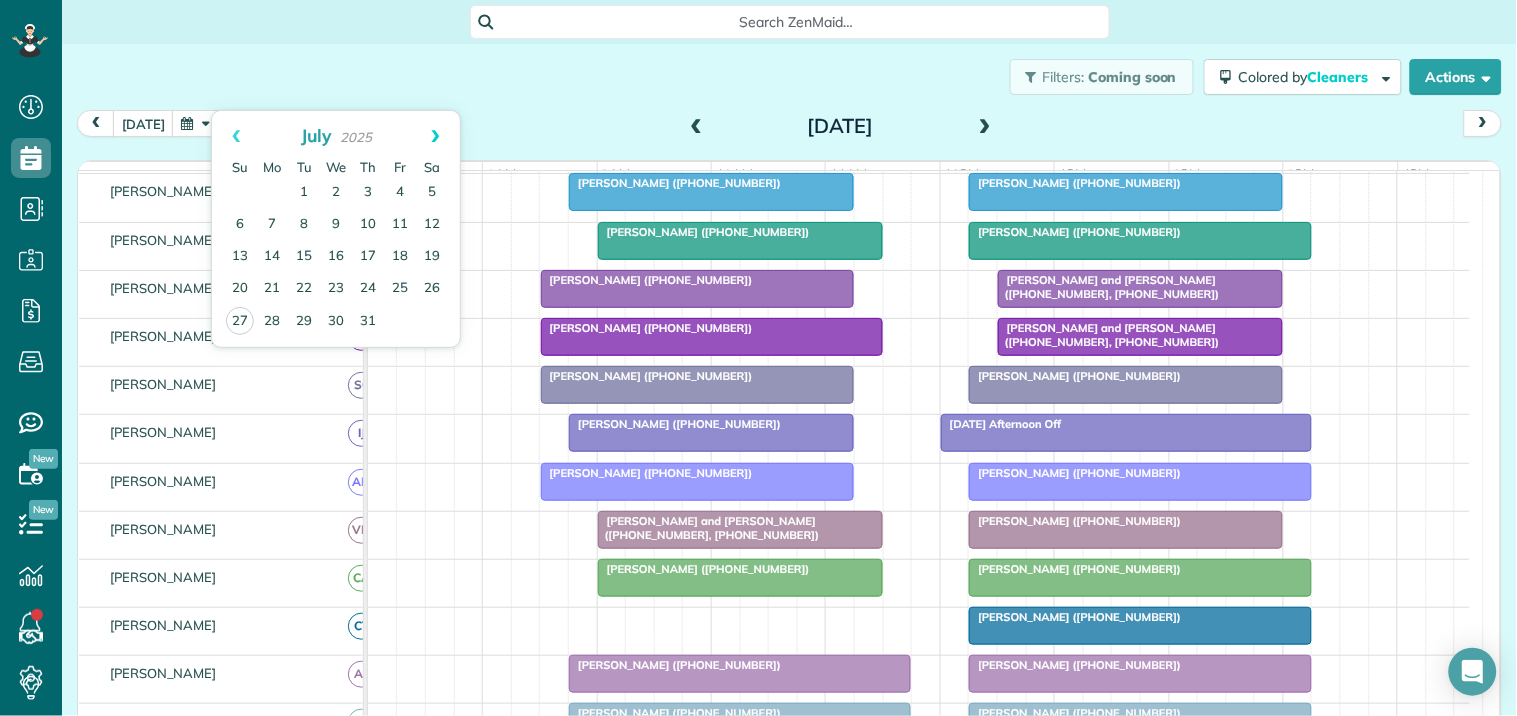 click on "Next" at bounding box center [435, 136] 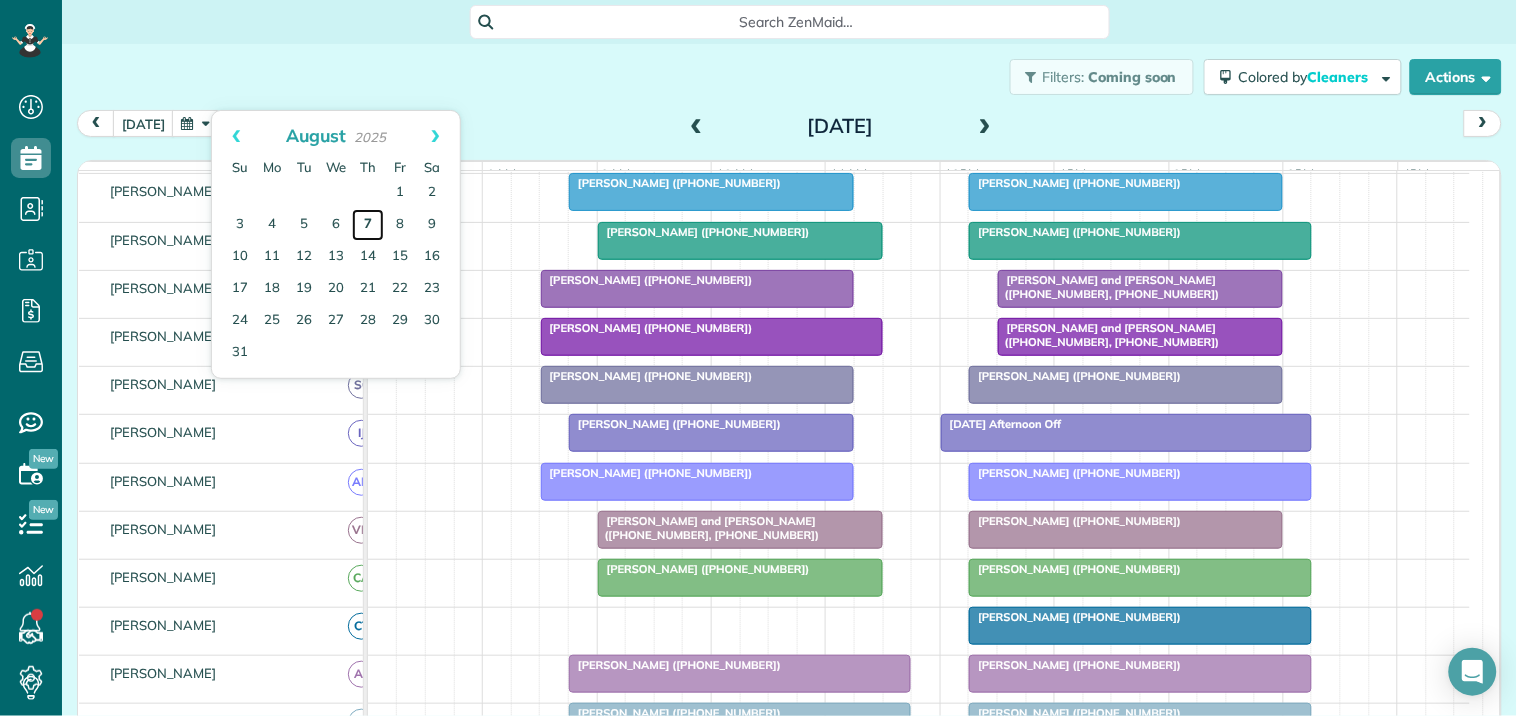 click on "7" at bounding box center [368, 225] 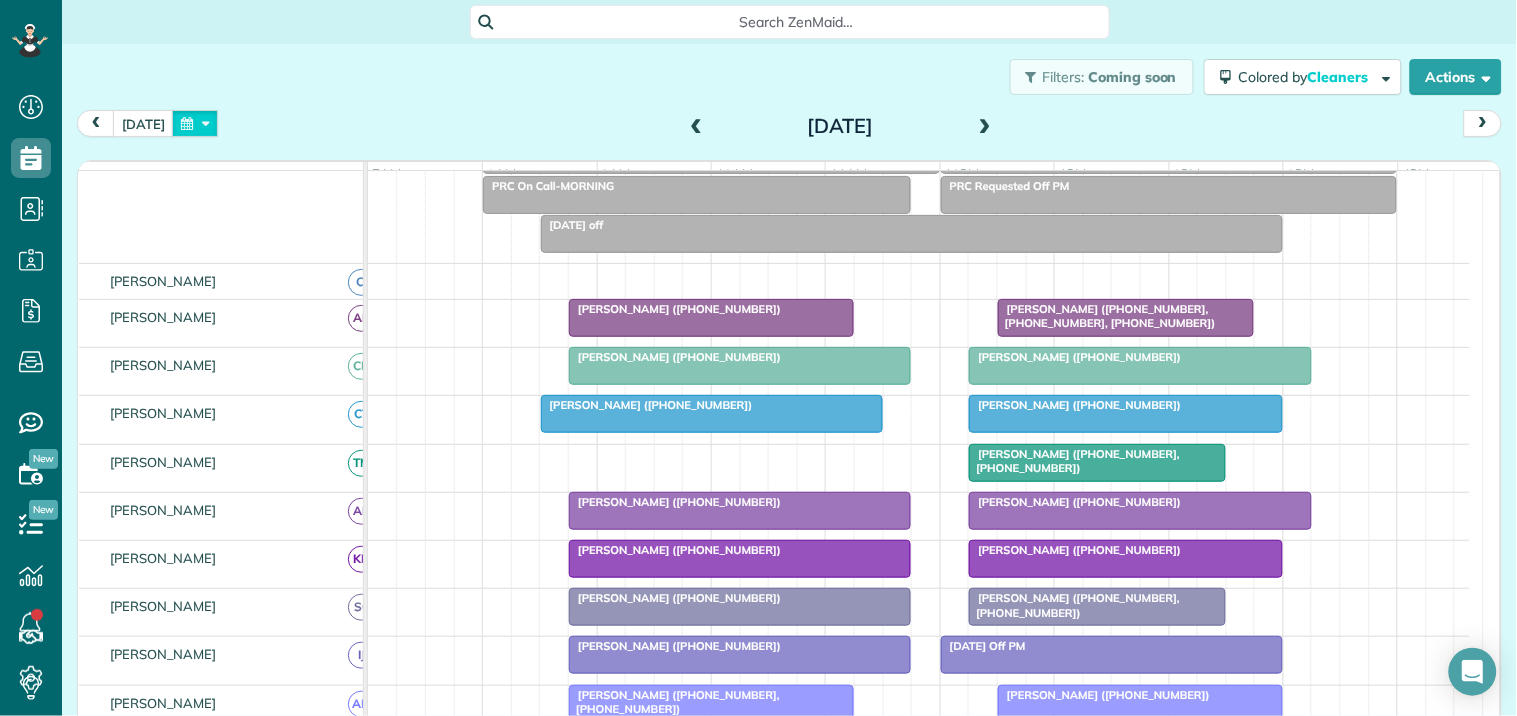 click at bounding box center (195, 123) 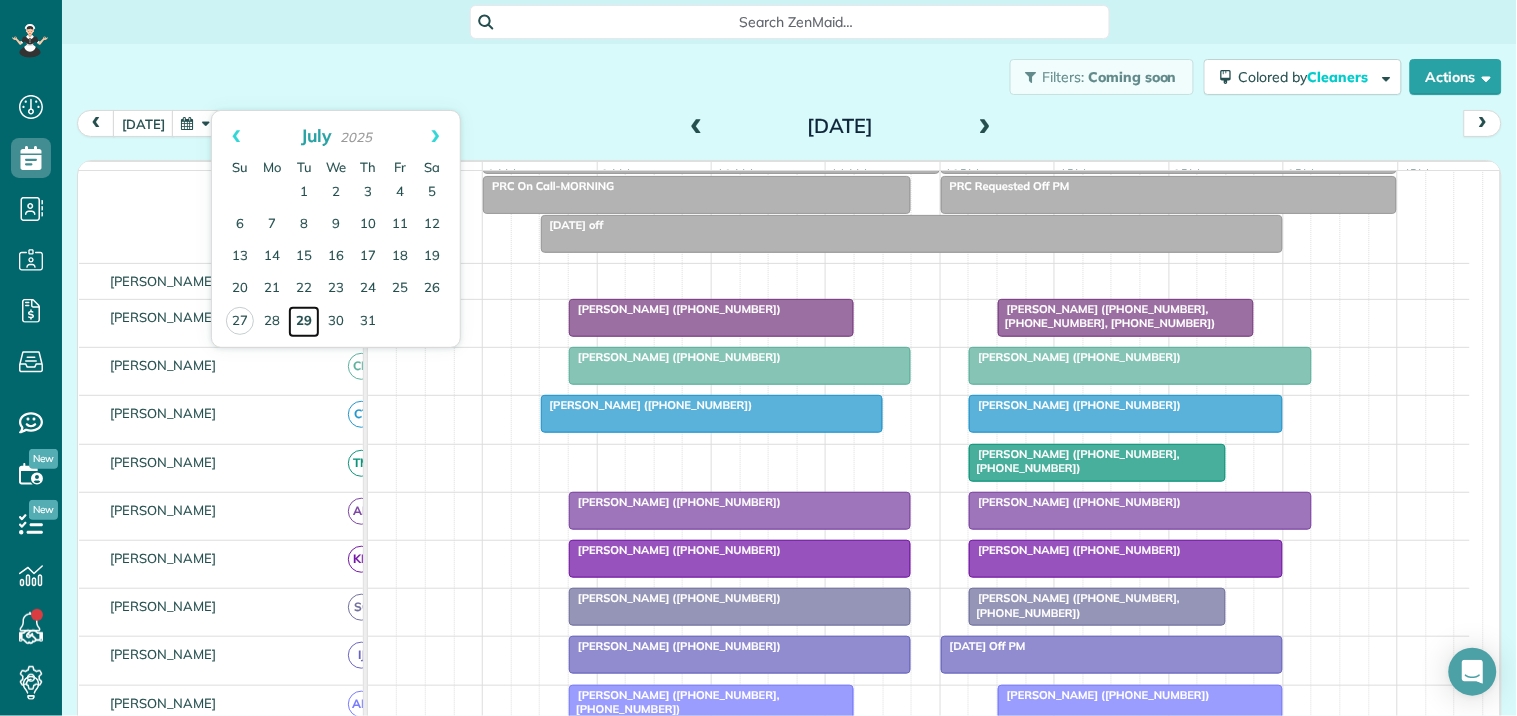 click on "29" at bounding box center (304, 322) 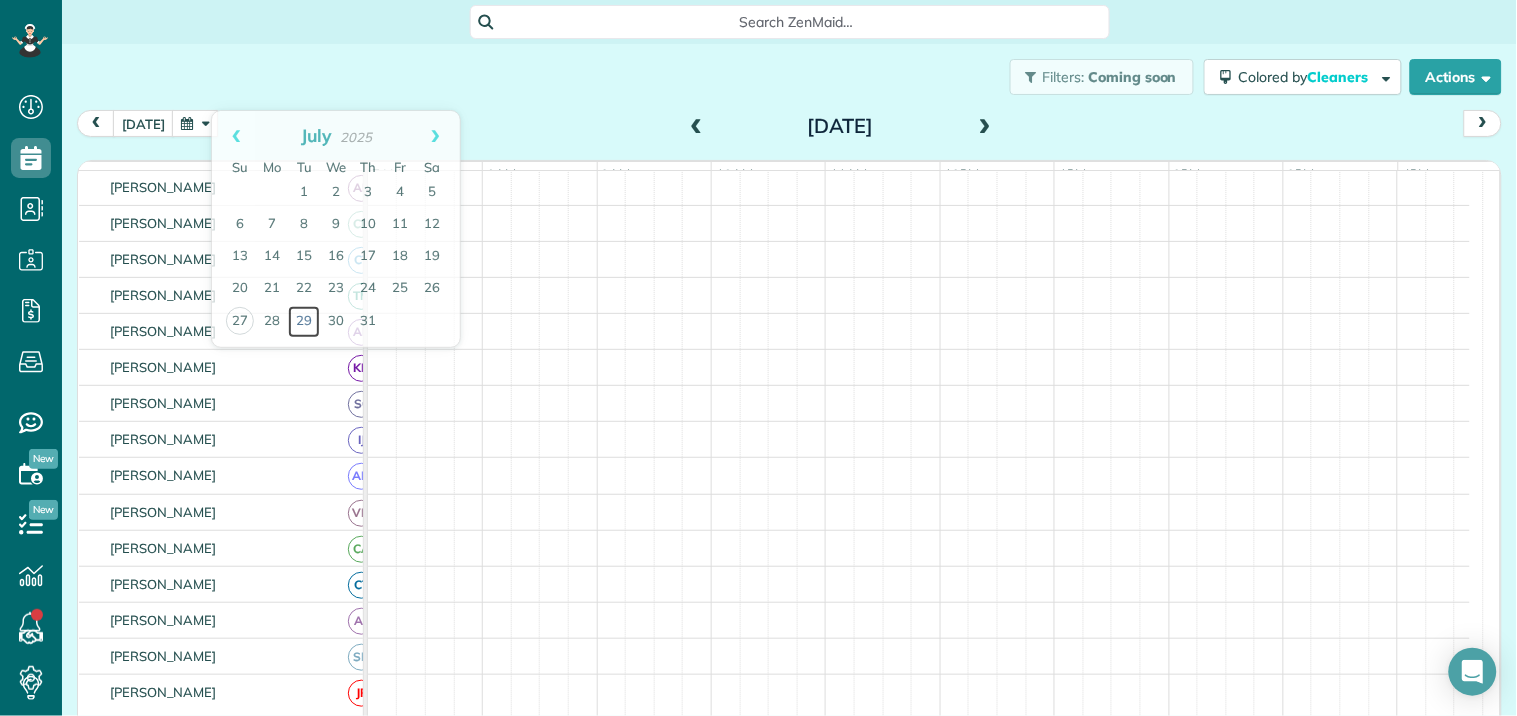 scroll, scrollTop: 21, scrollLeft: 0, axis: vertical 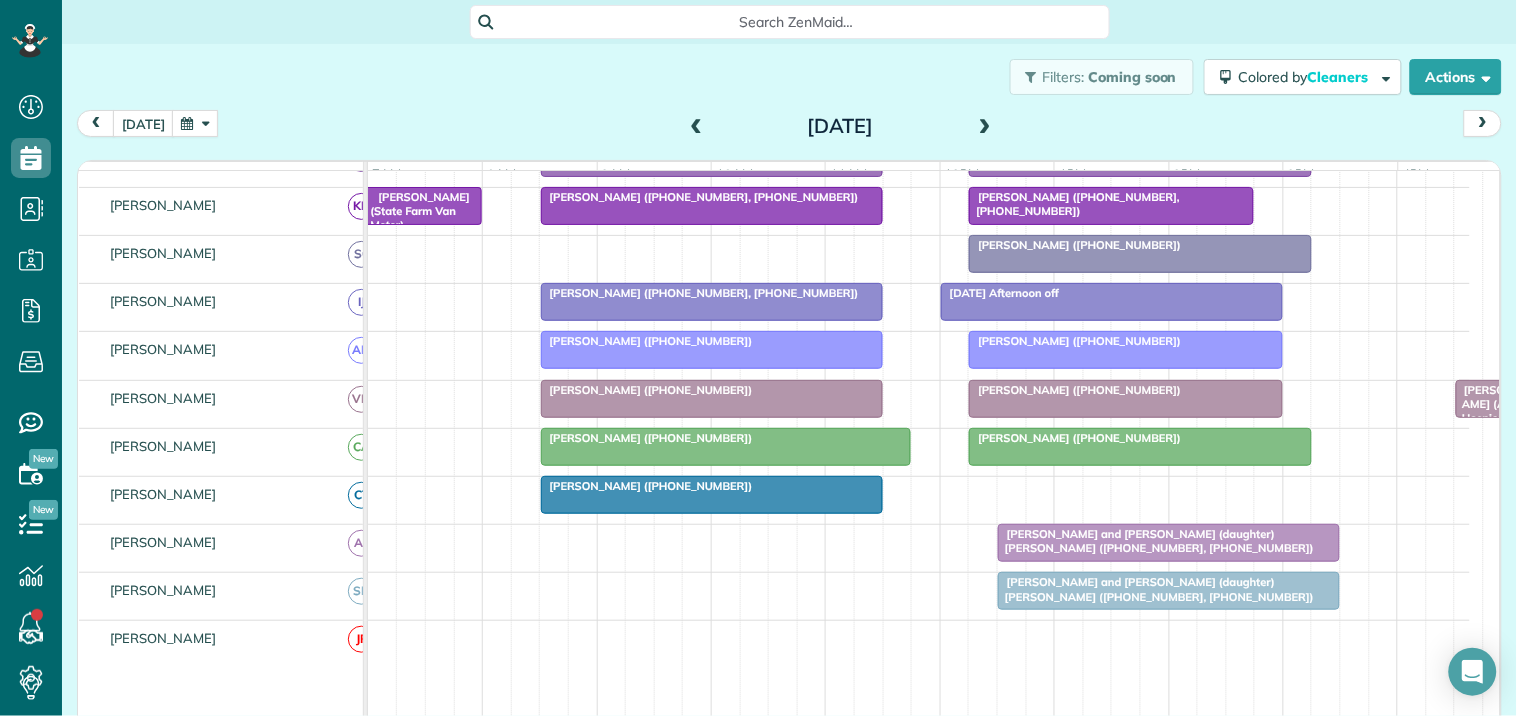 click at bounding box center (195, 123) 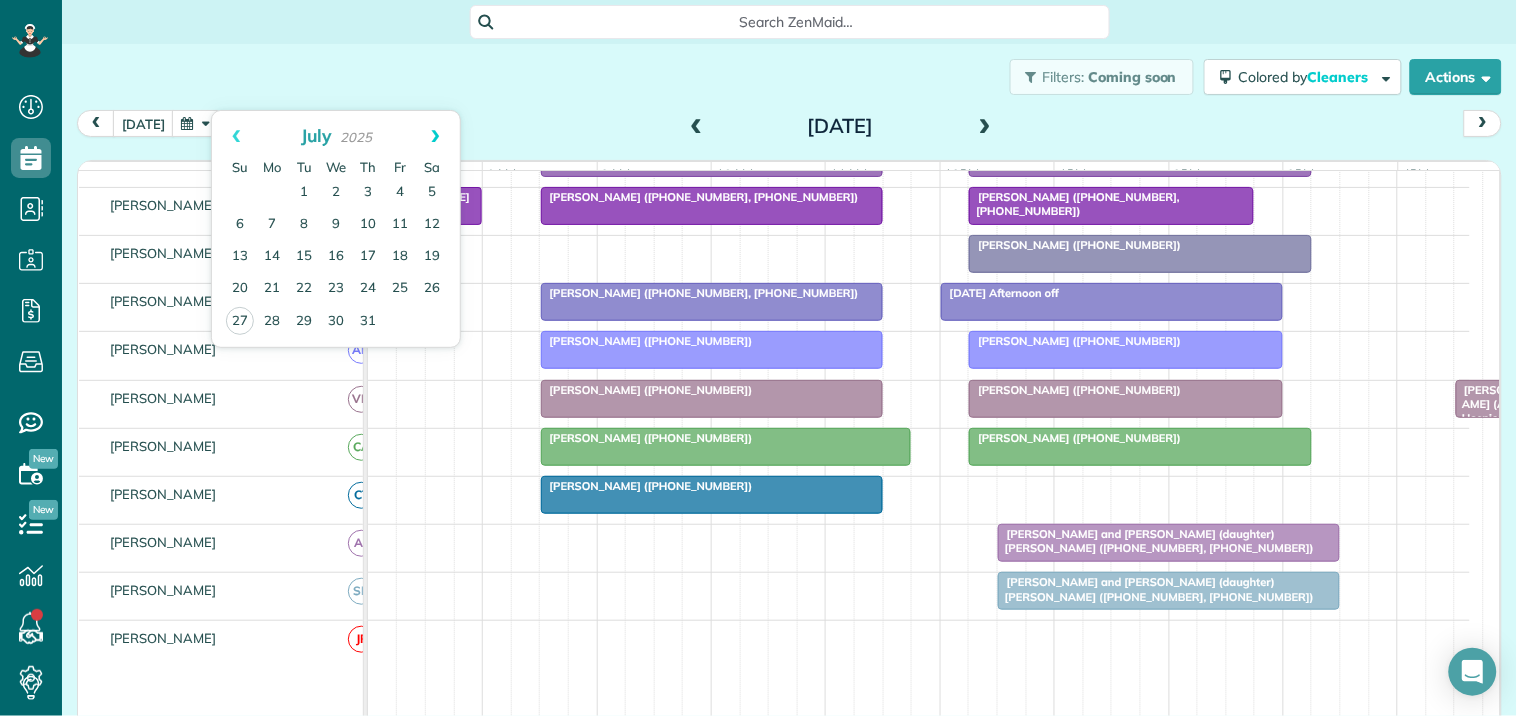 click on "Next" at bounding box center [435, 136] 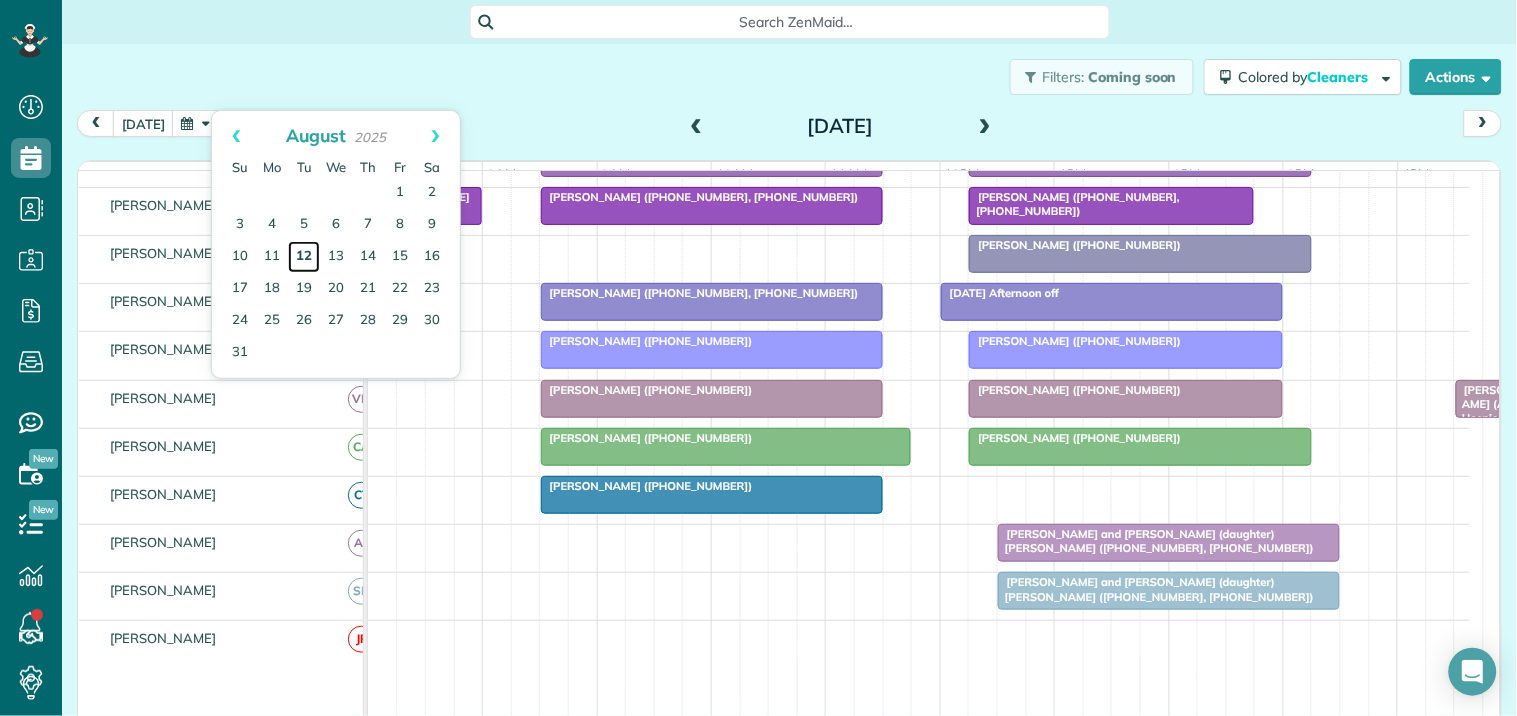 click on "12" at bounding box center [304, 257] 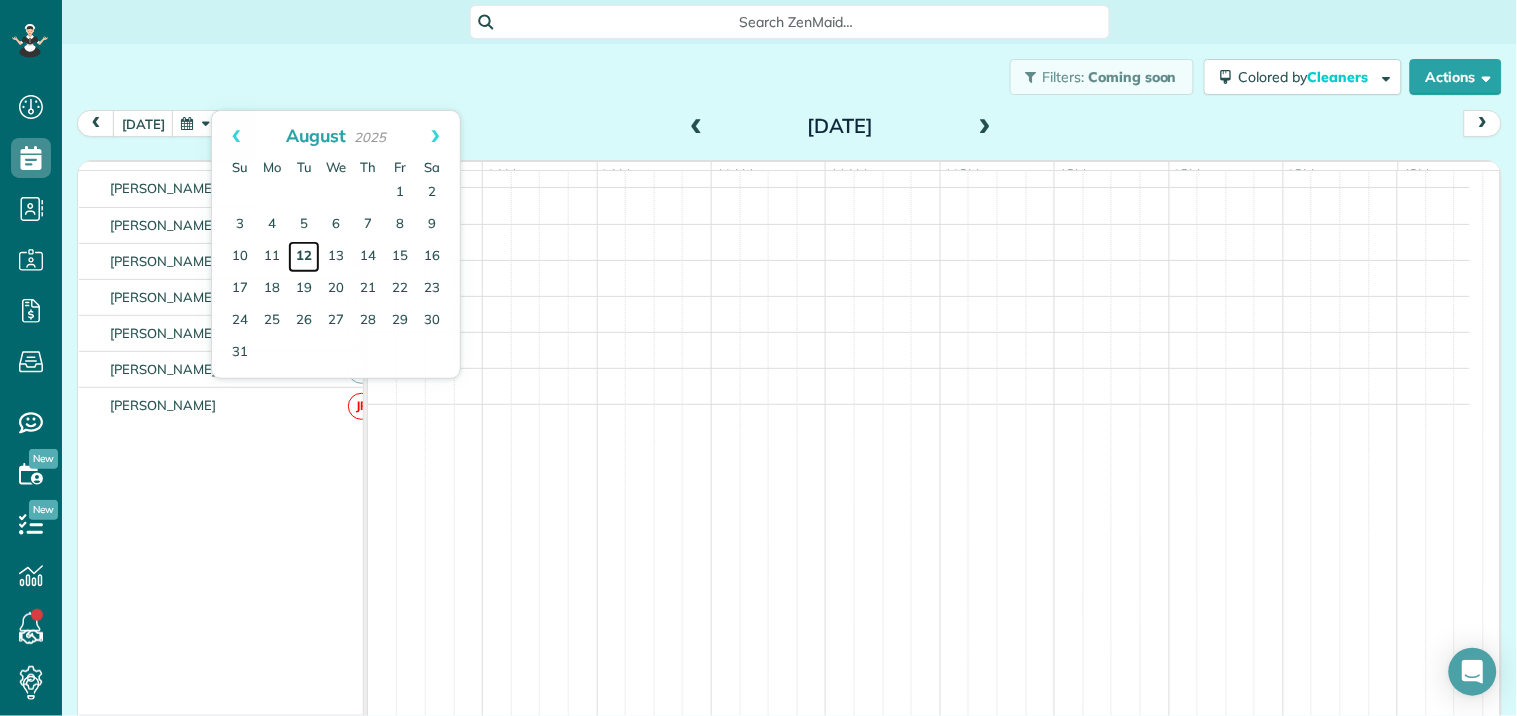 scroll, scrollTop: 314, scrollLeft: 0, axis: vertical 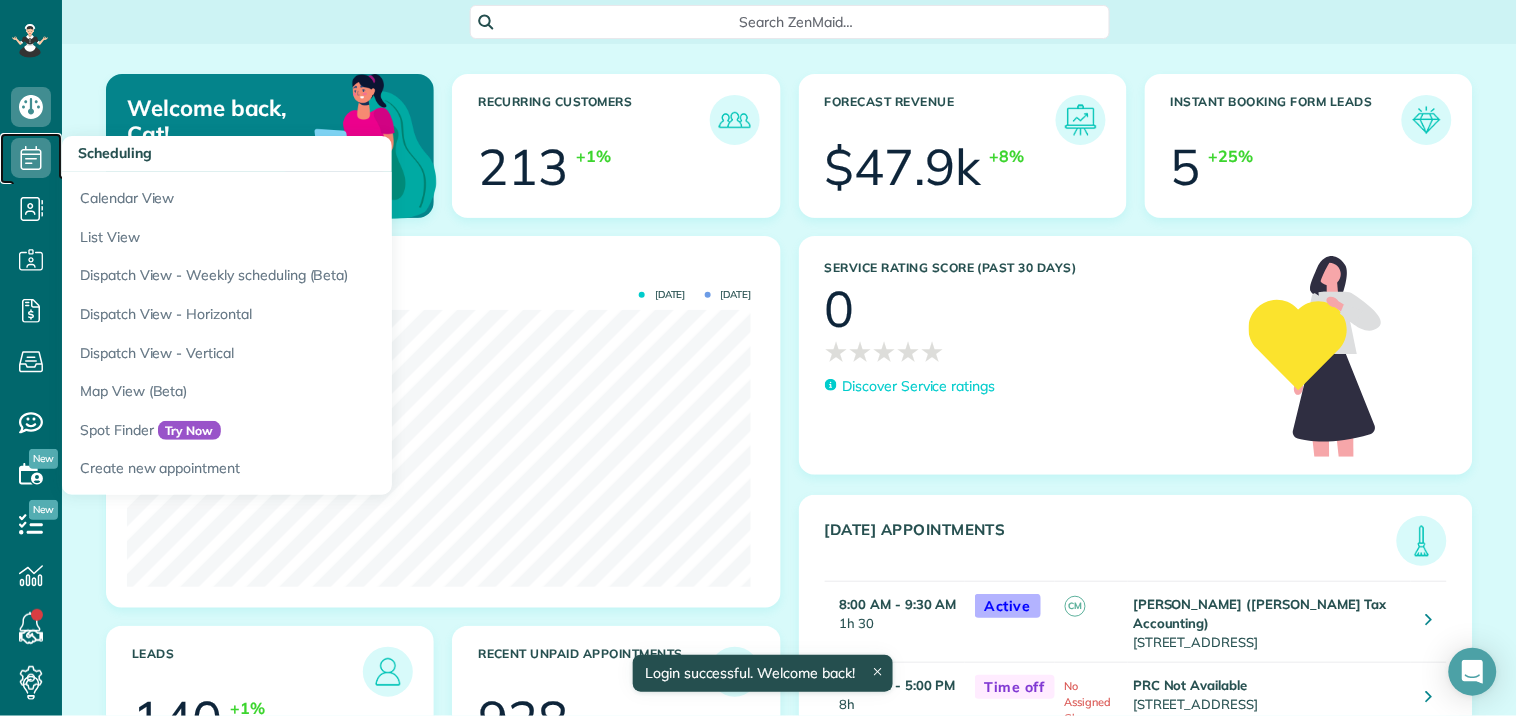 click 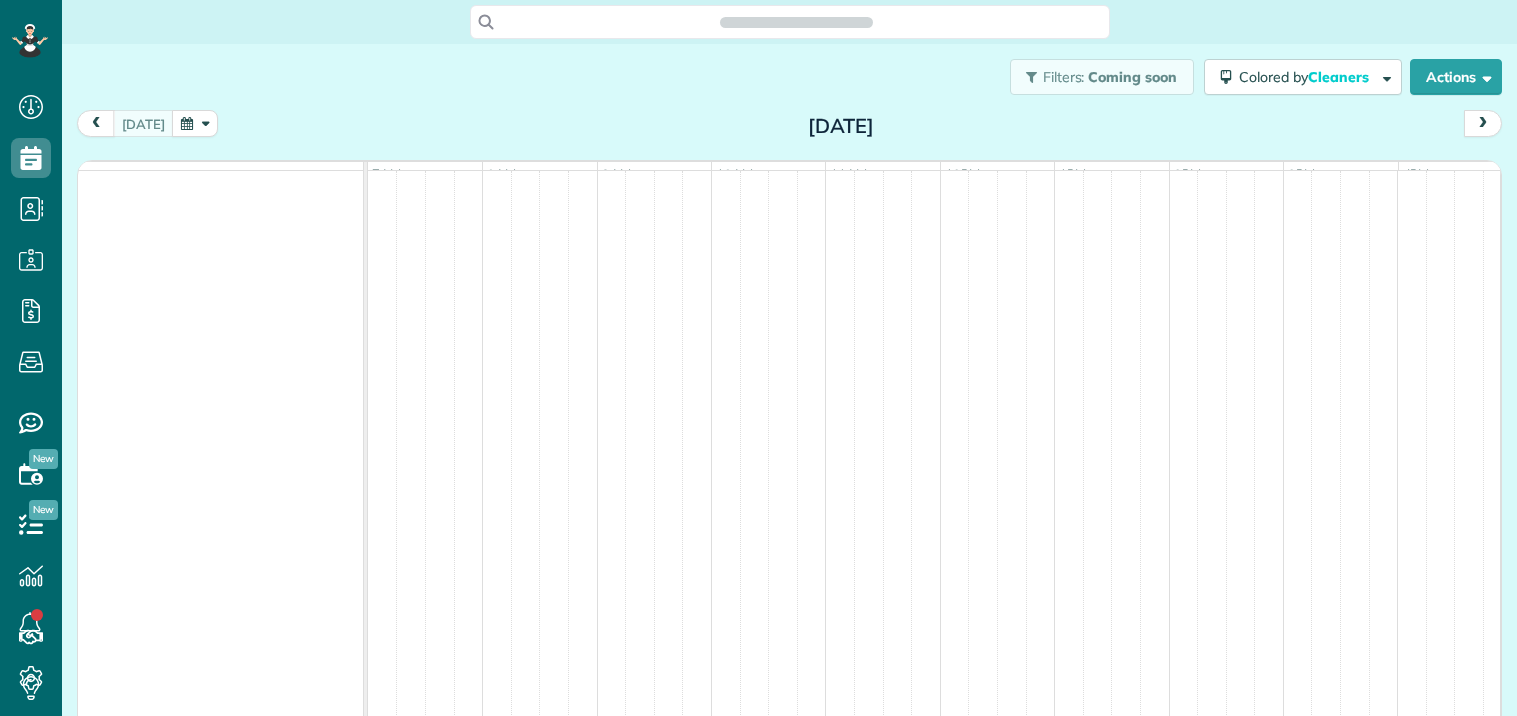 scroll, scrollTop: 0, scrollLeft: 0, axis: both 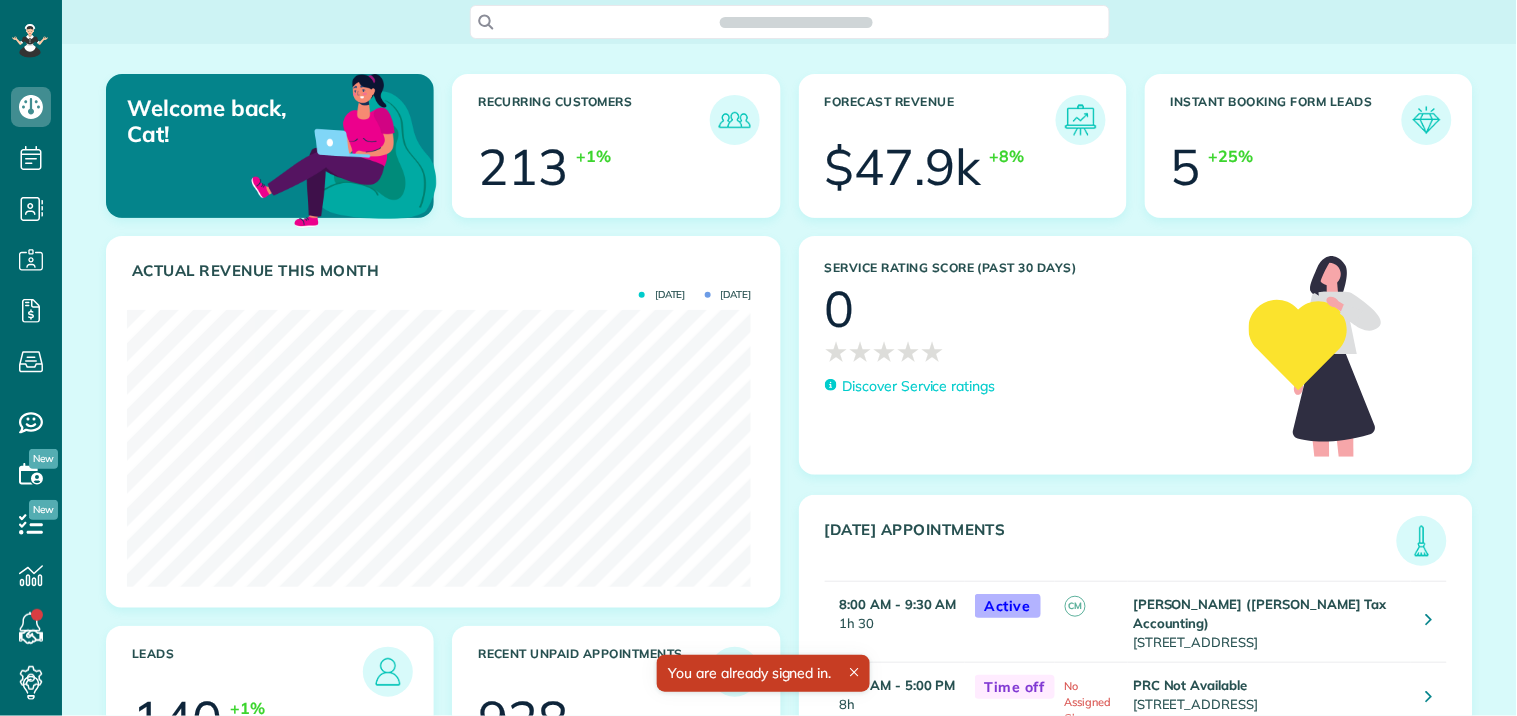 click on "Search ZenMaid…" at bounding box center (789, 22) 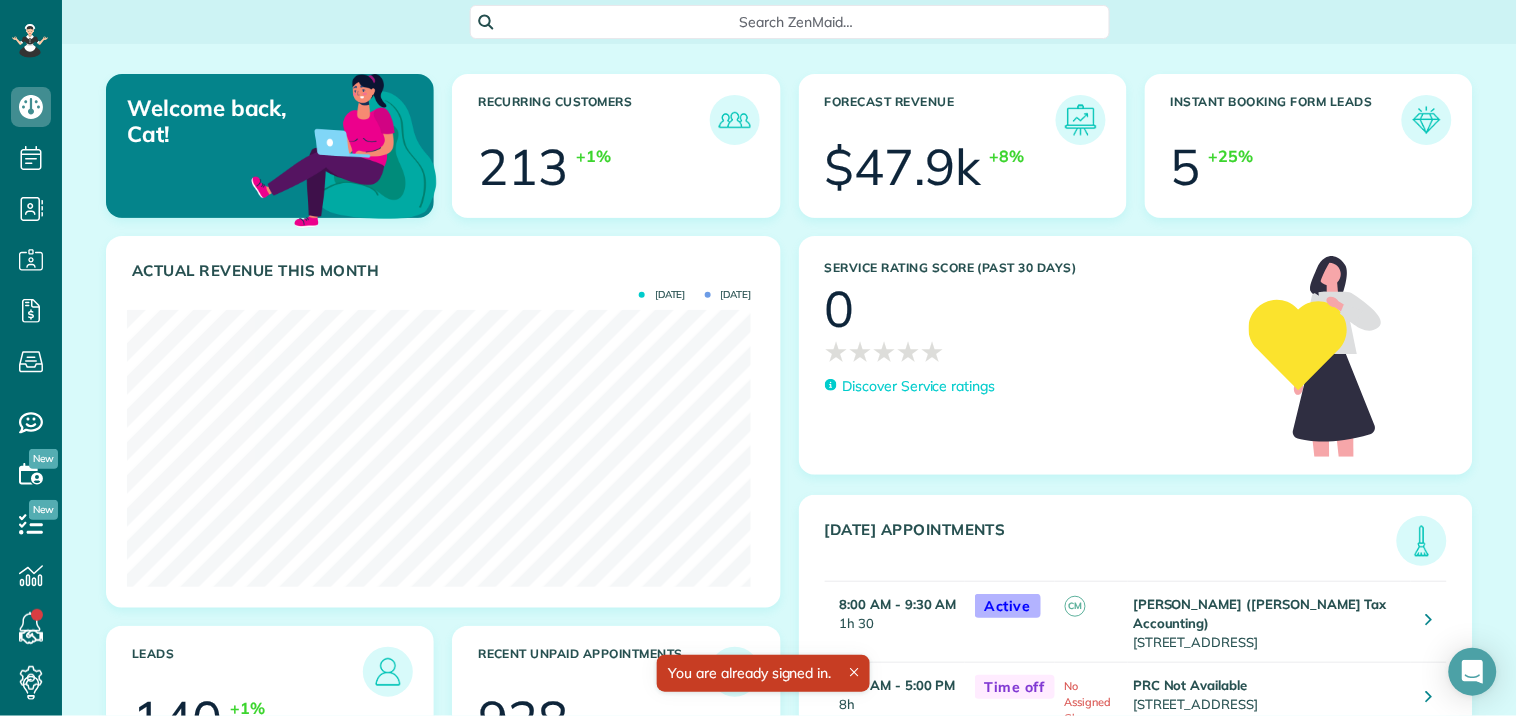 click on "Search ZenMaid…" at bounding box center [797, 22] 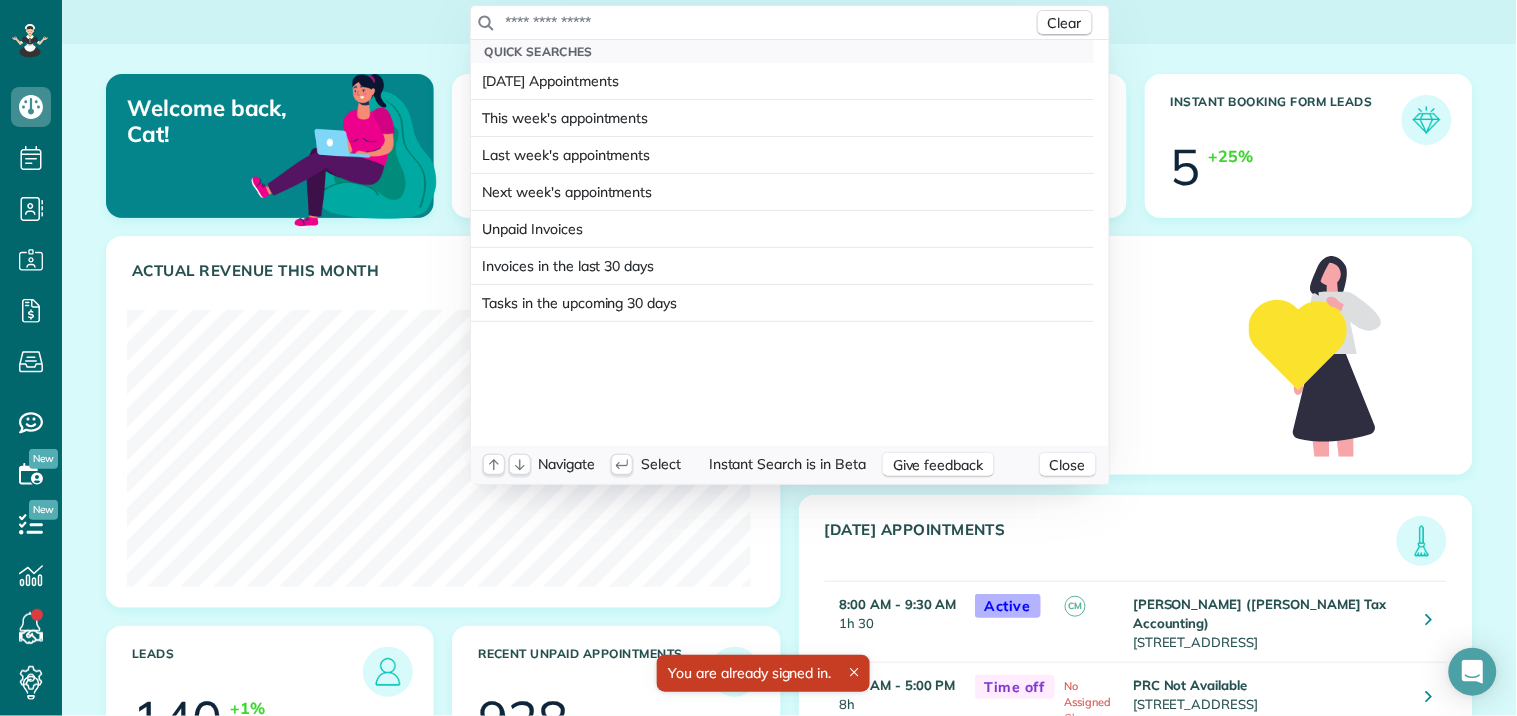 click at bounding box center (769, 22) 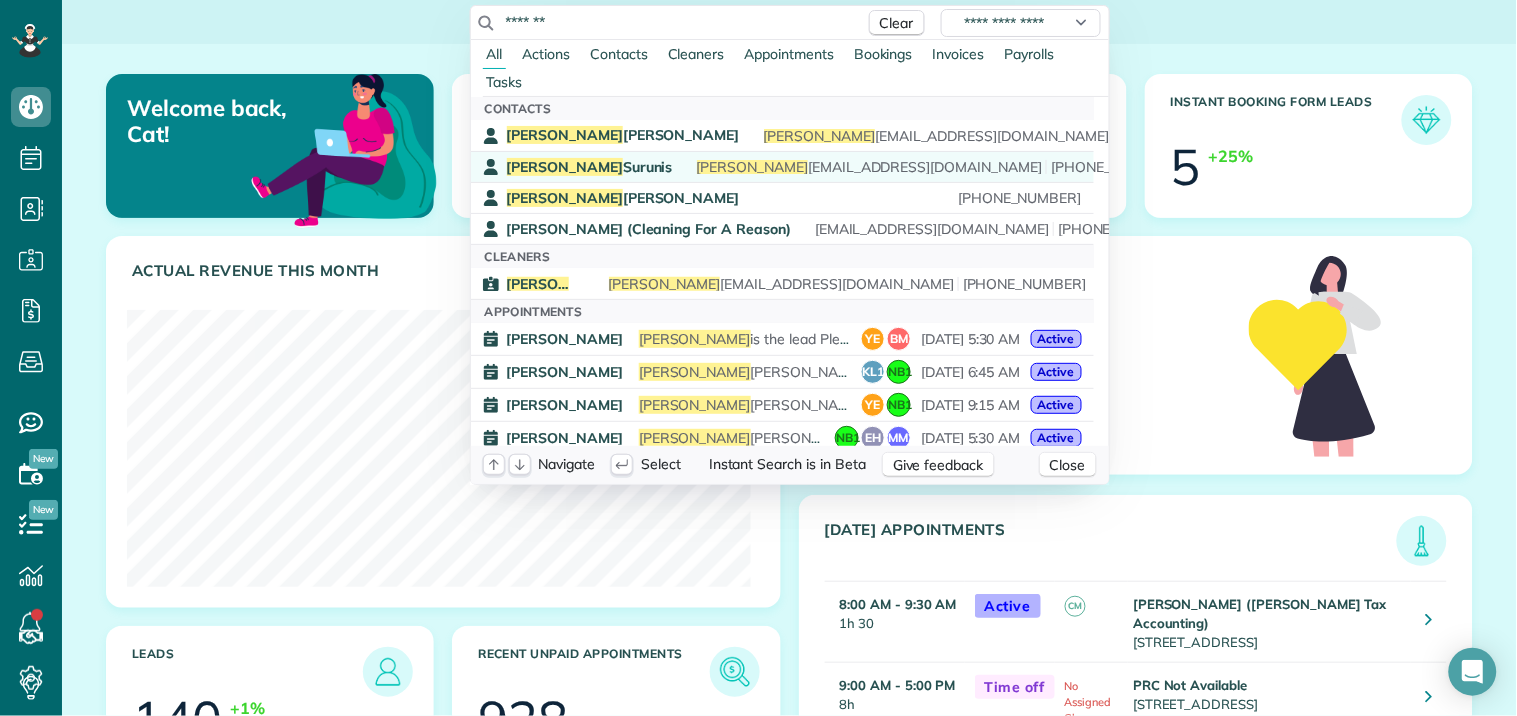 type on "*******" 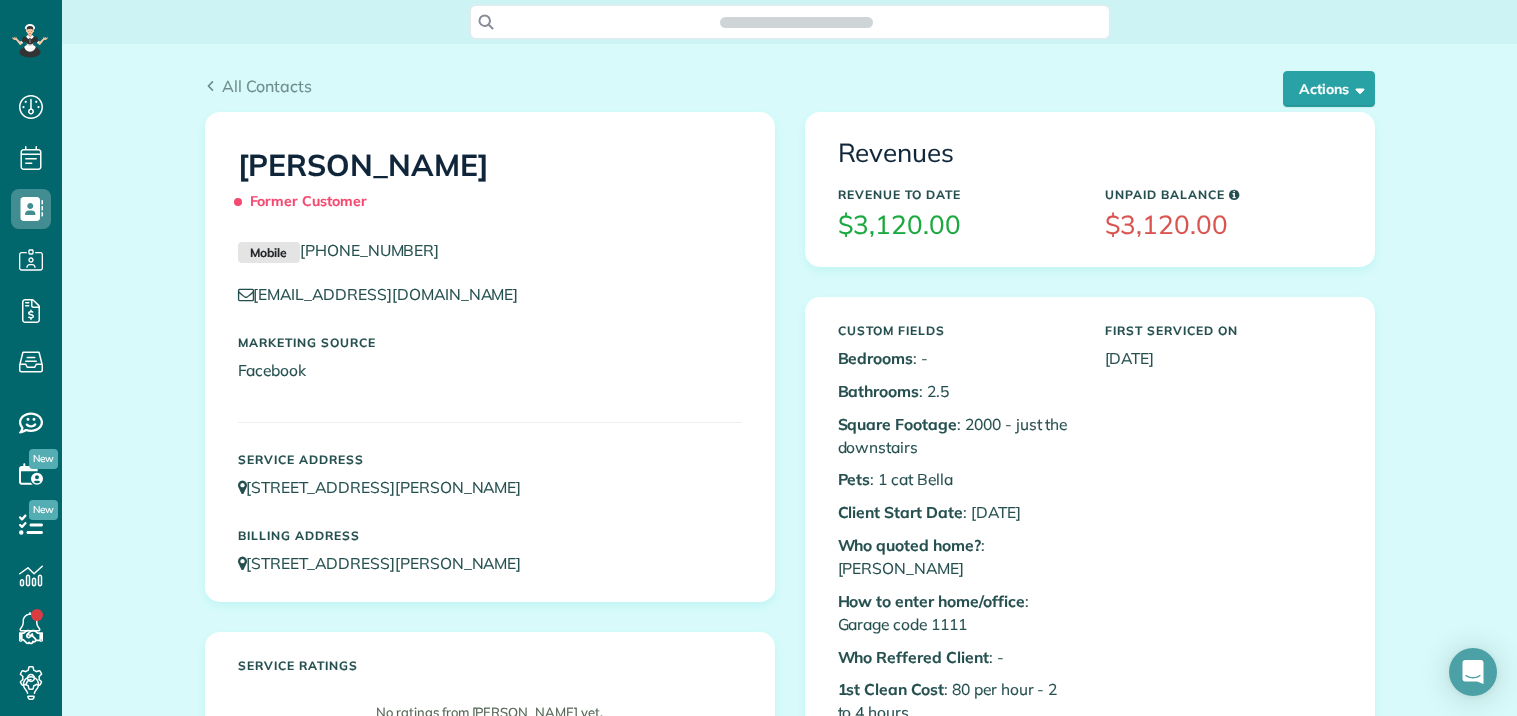 scroll, scrollTop: 0, scrollLeft: 0, axis: both 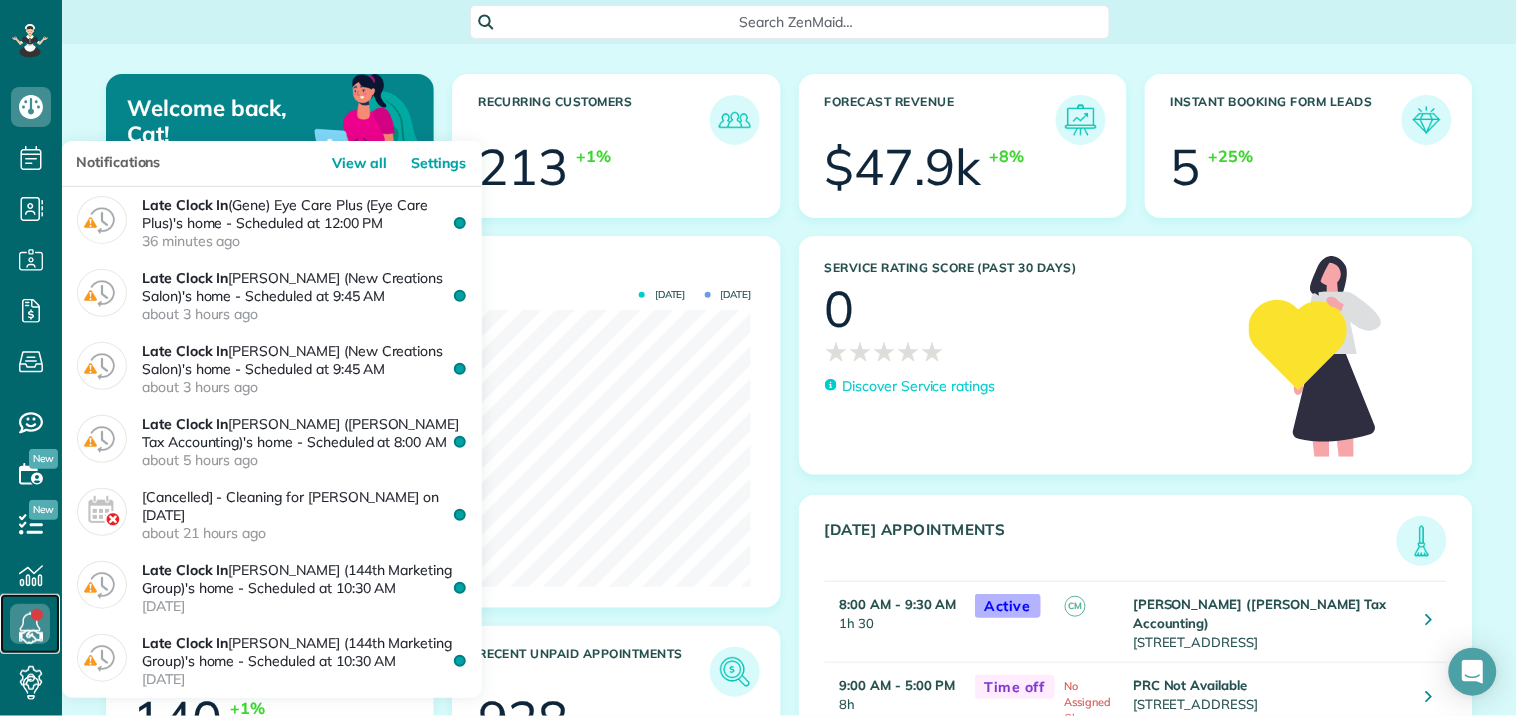 click at bounding box center (30, 624) 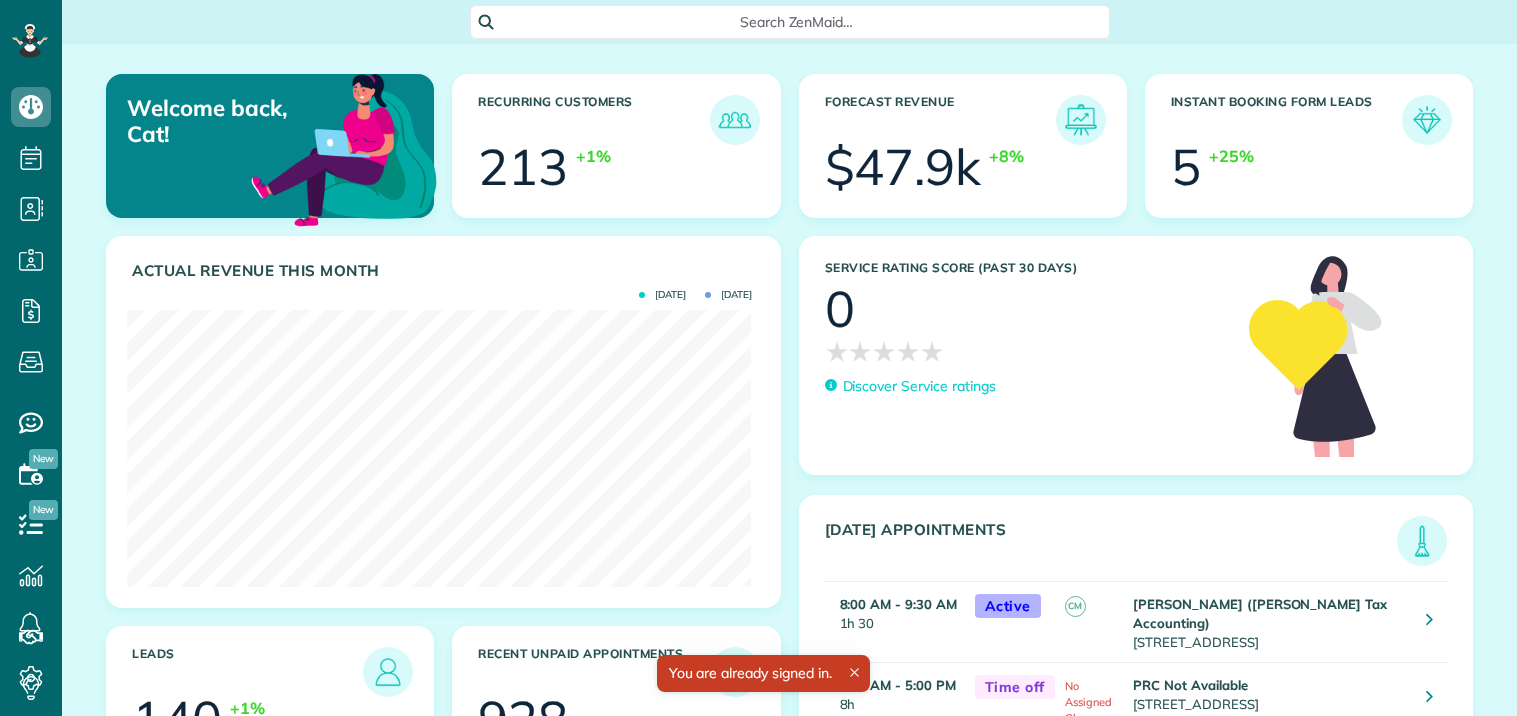 scroll, scrollTop: 0, scrollLeft: 0, axis: both 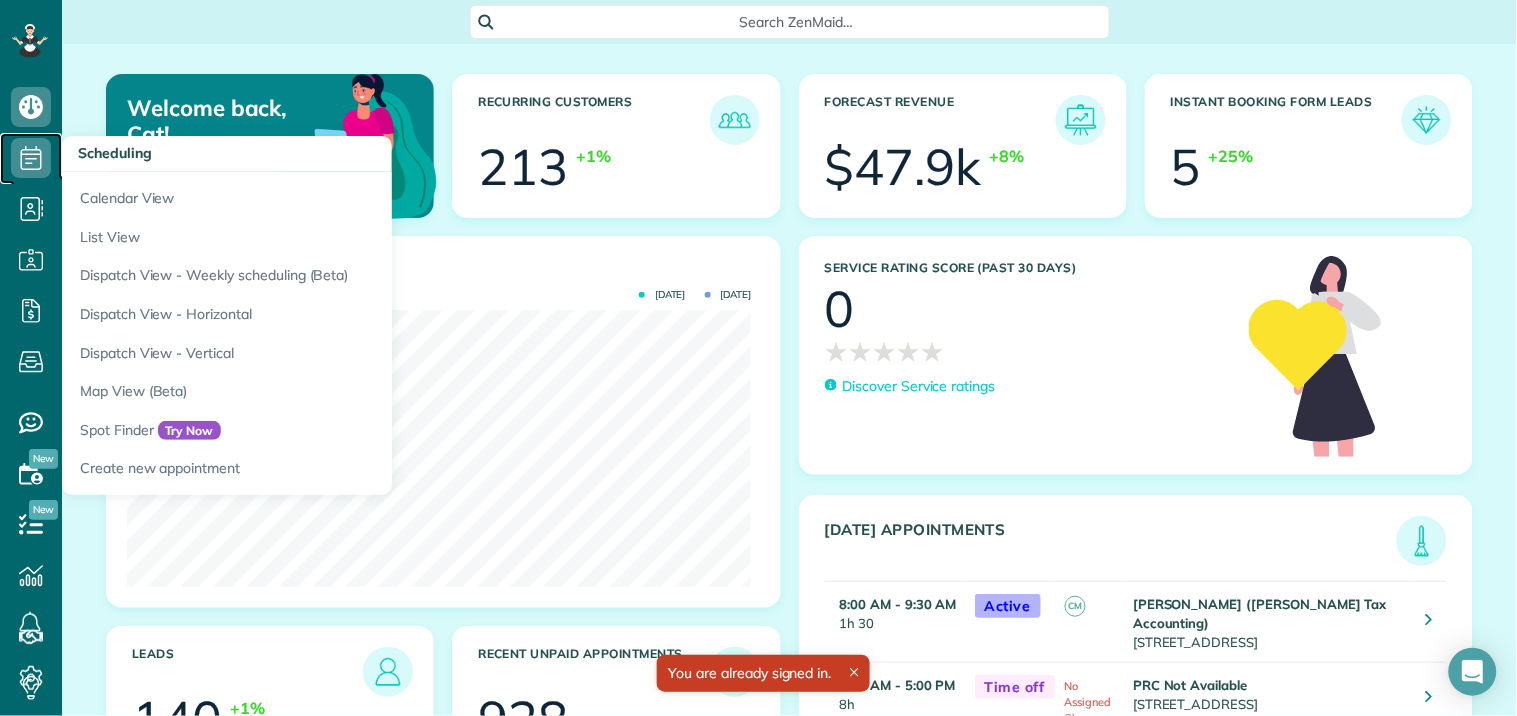 click 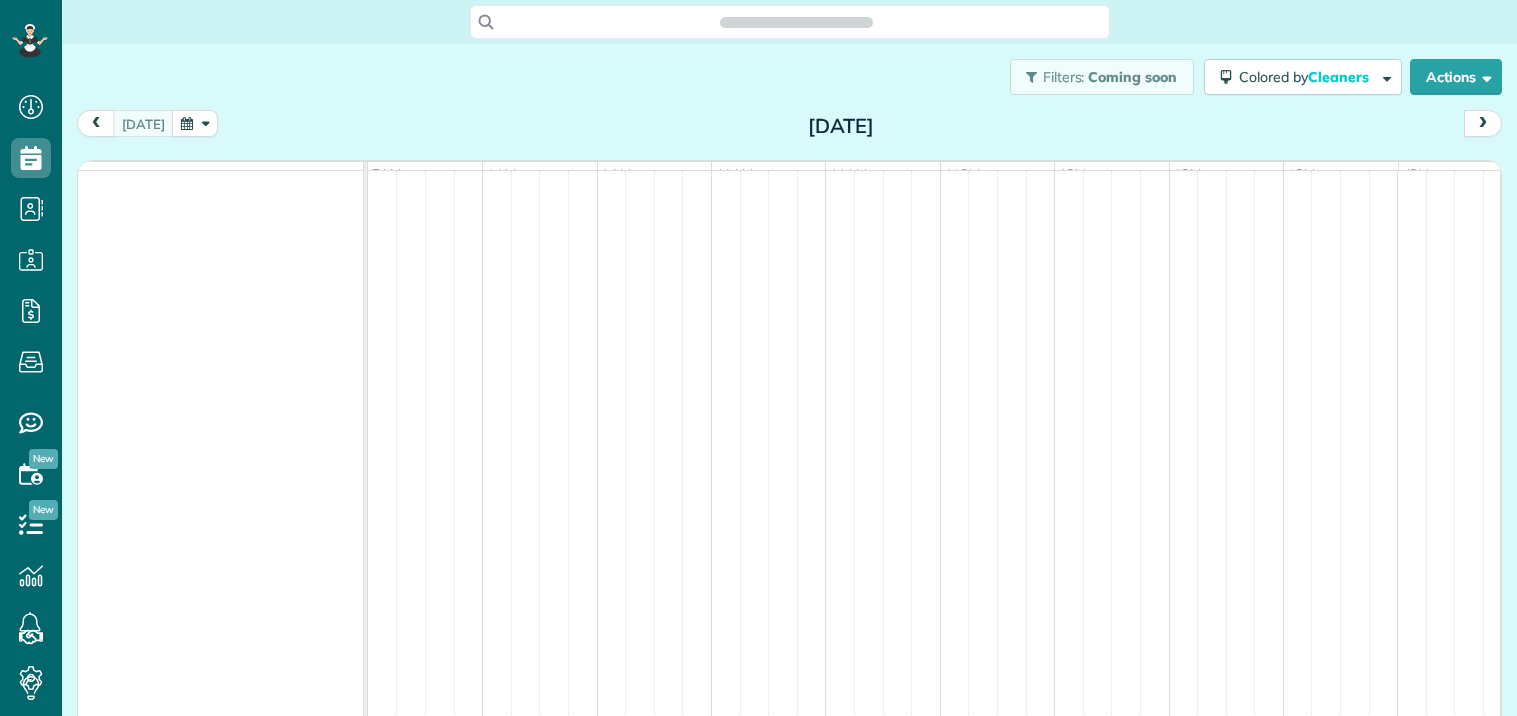 scroll, scrollTop: 0, scrollLeft: 0, axis: both 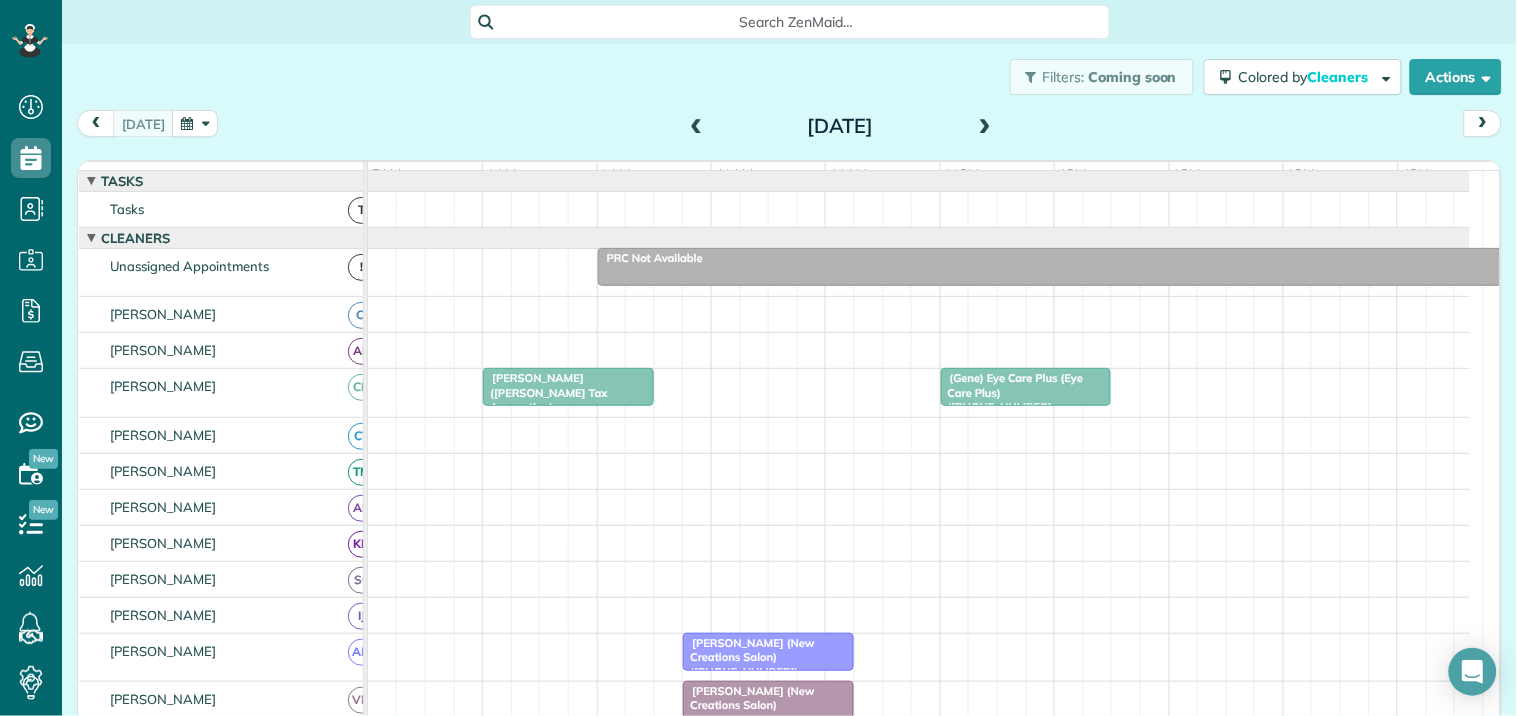 click at bounding box center [195, 123] 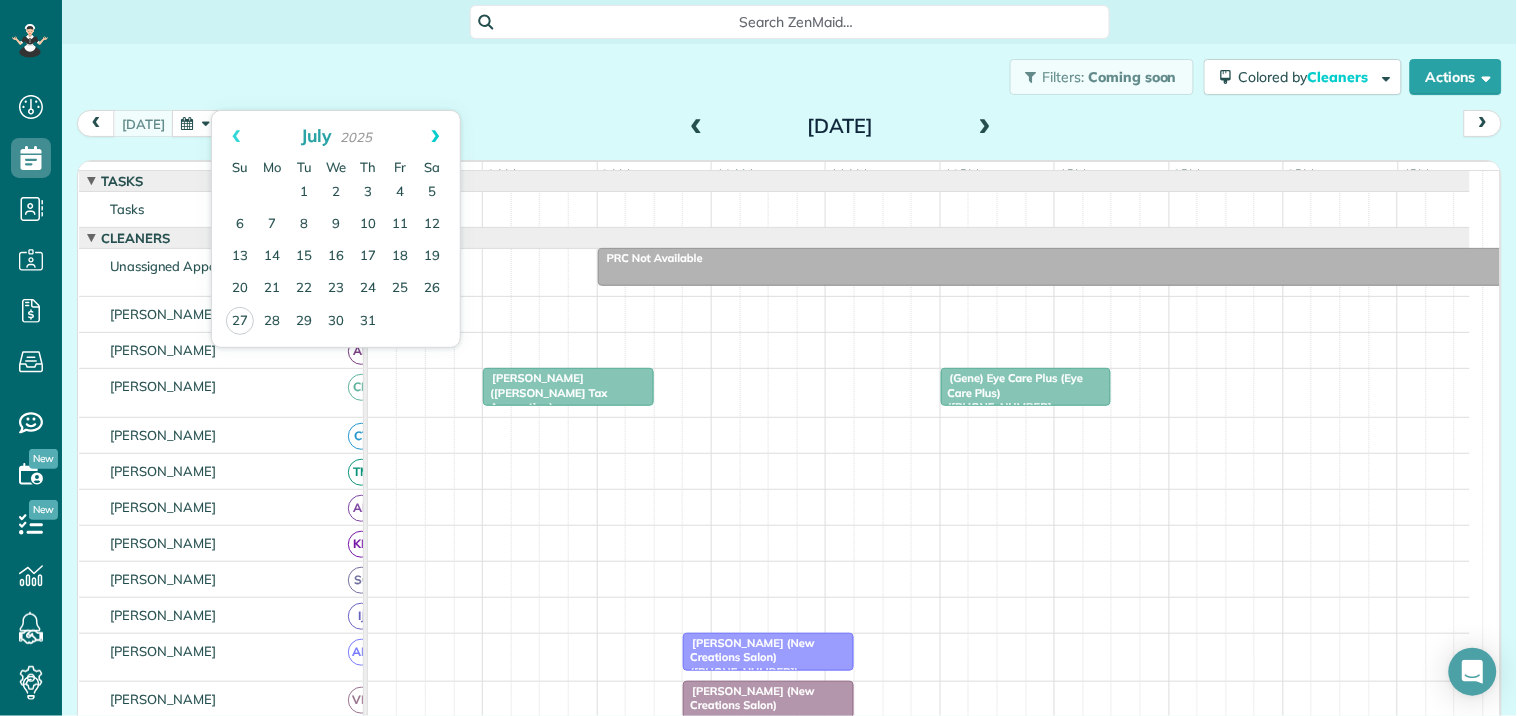 click on "Next" at bounding box center [435, 136] 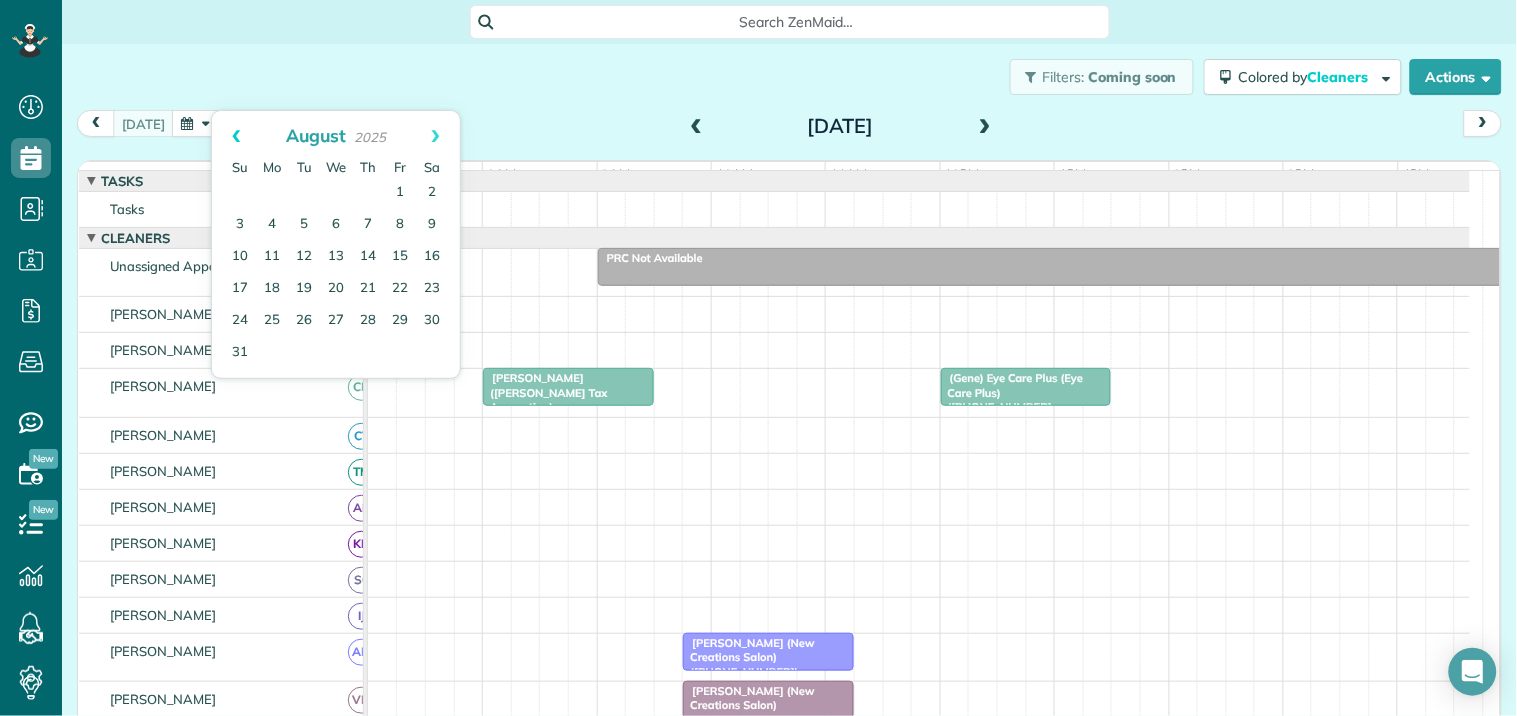 click on "Prev" at bounding box center (236, 136) 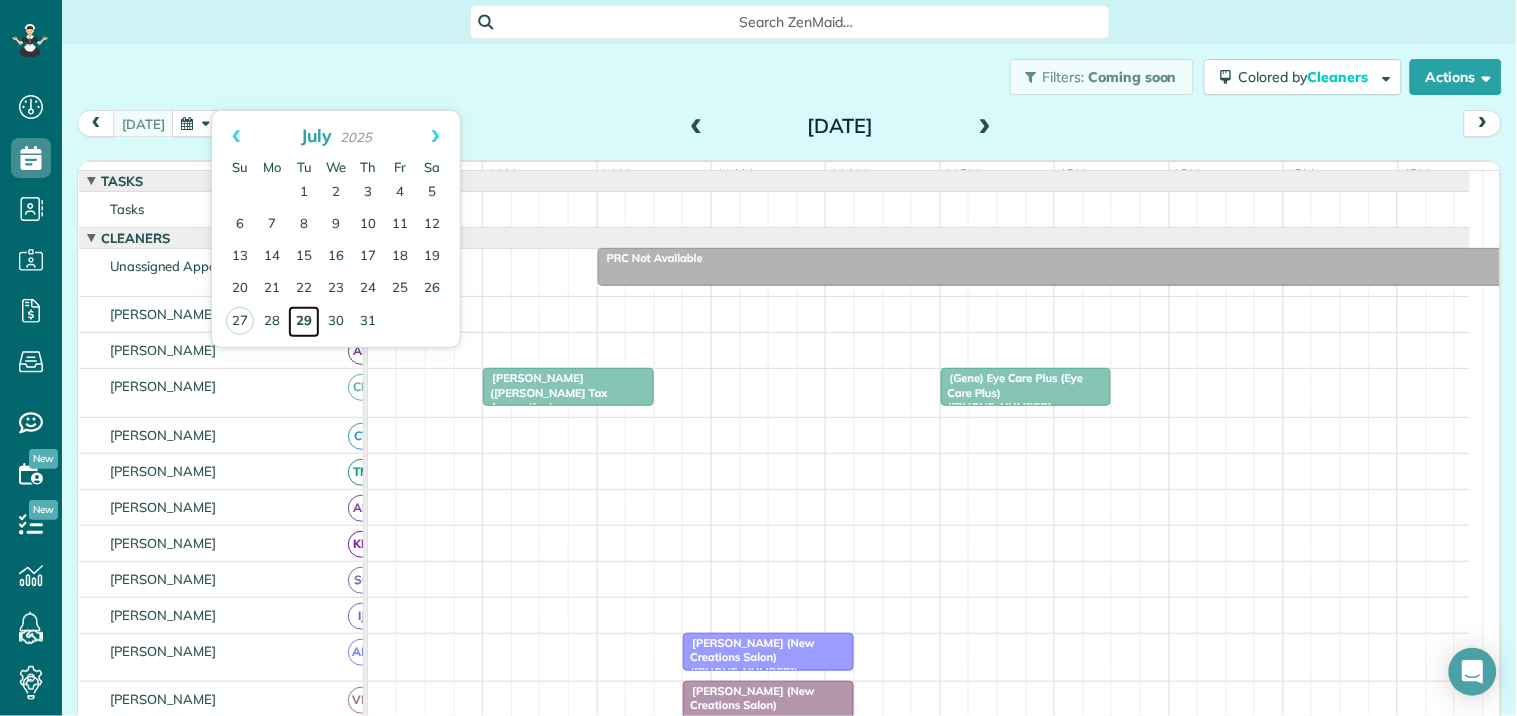 click on "29" at bounding box center [304, 322] 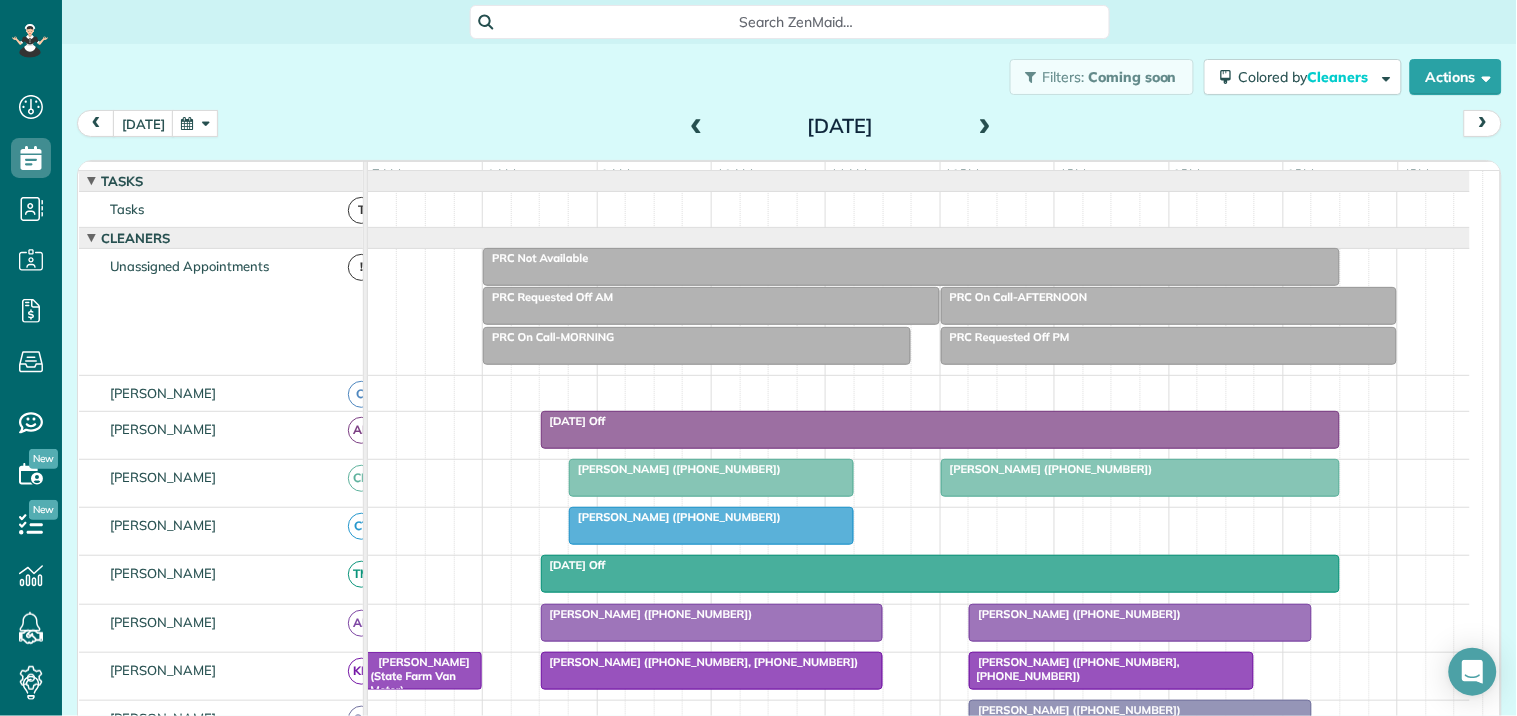 scroll, scrollTop: 555, scrollLeft: 0, axis: vertical 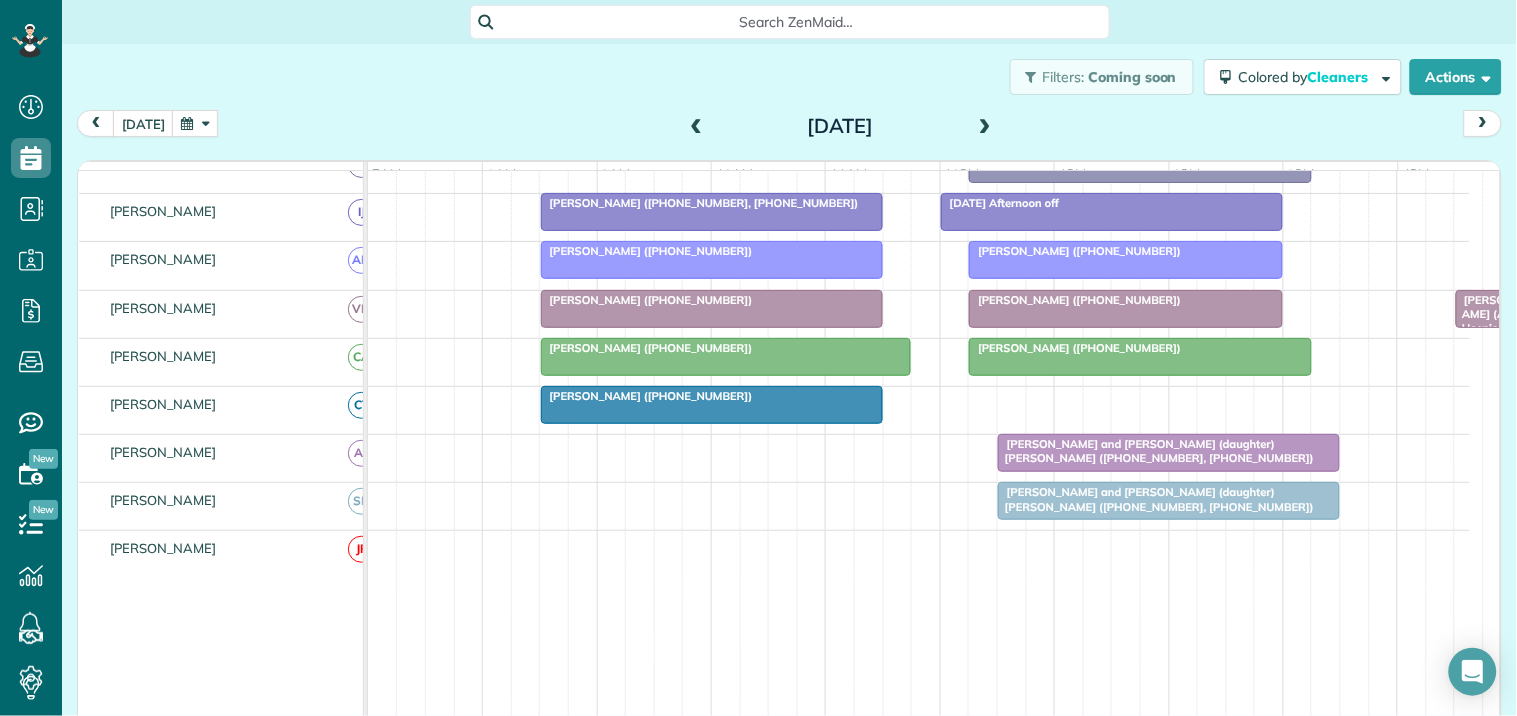 click at bounding box center (712, 309) 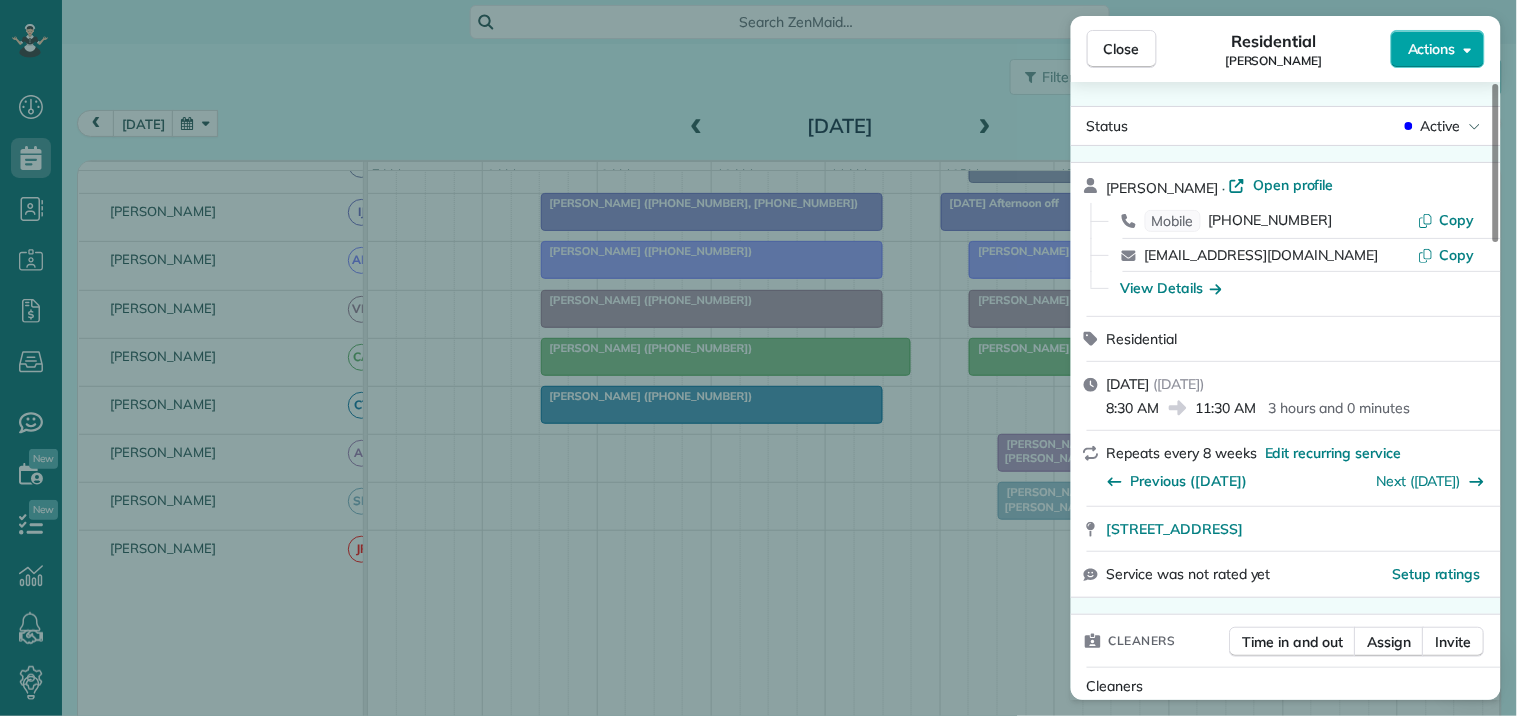 click on "Actions" at bounding box center (1438, 49) 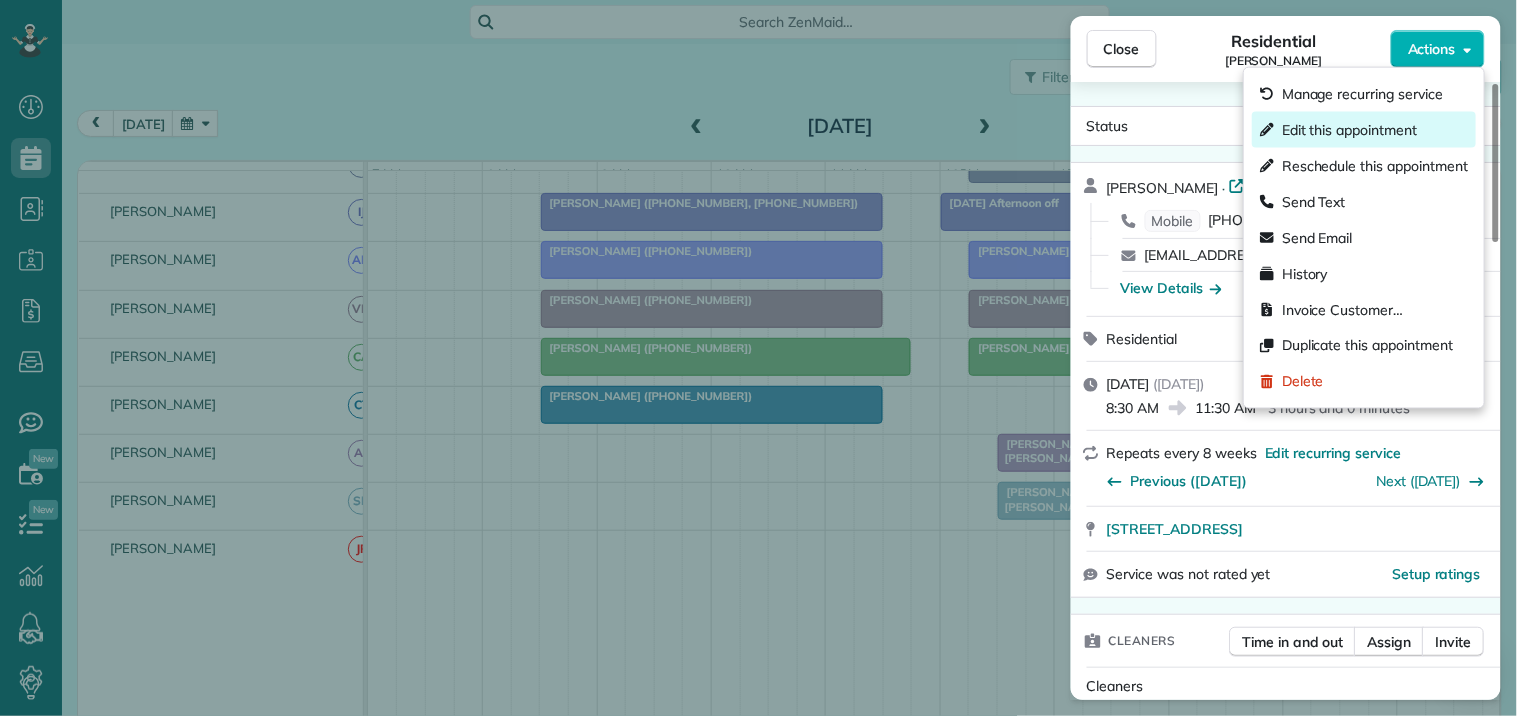 click on "Edit this appointment" at bounding box center (1364, 130) 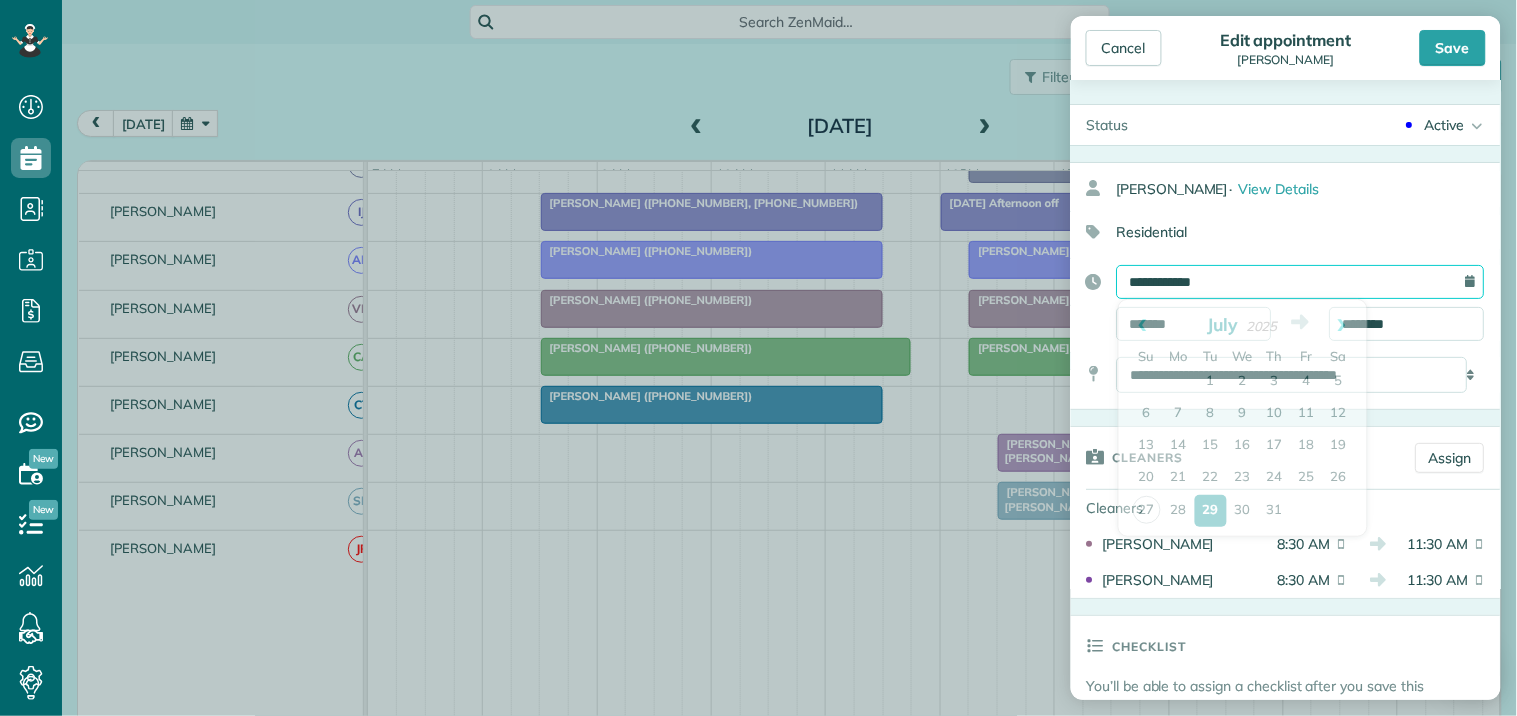 click on "**********" at bounding box center (1301, 282) 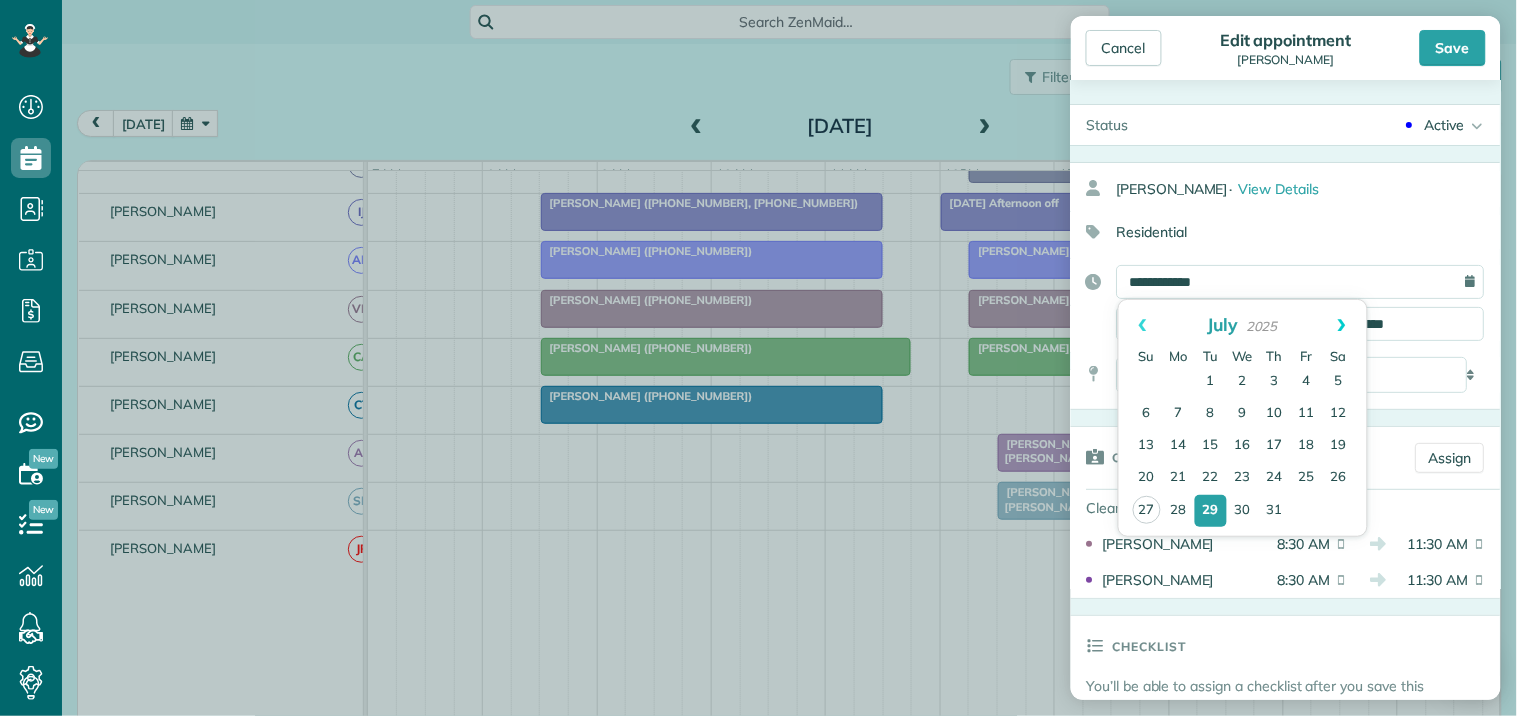 click on "Next" at bounding box center [1342, 325] 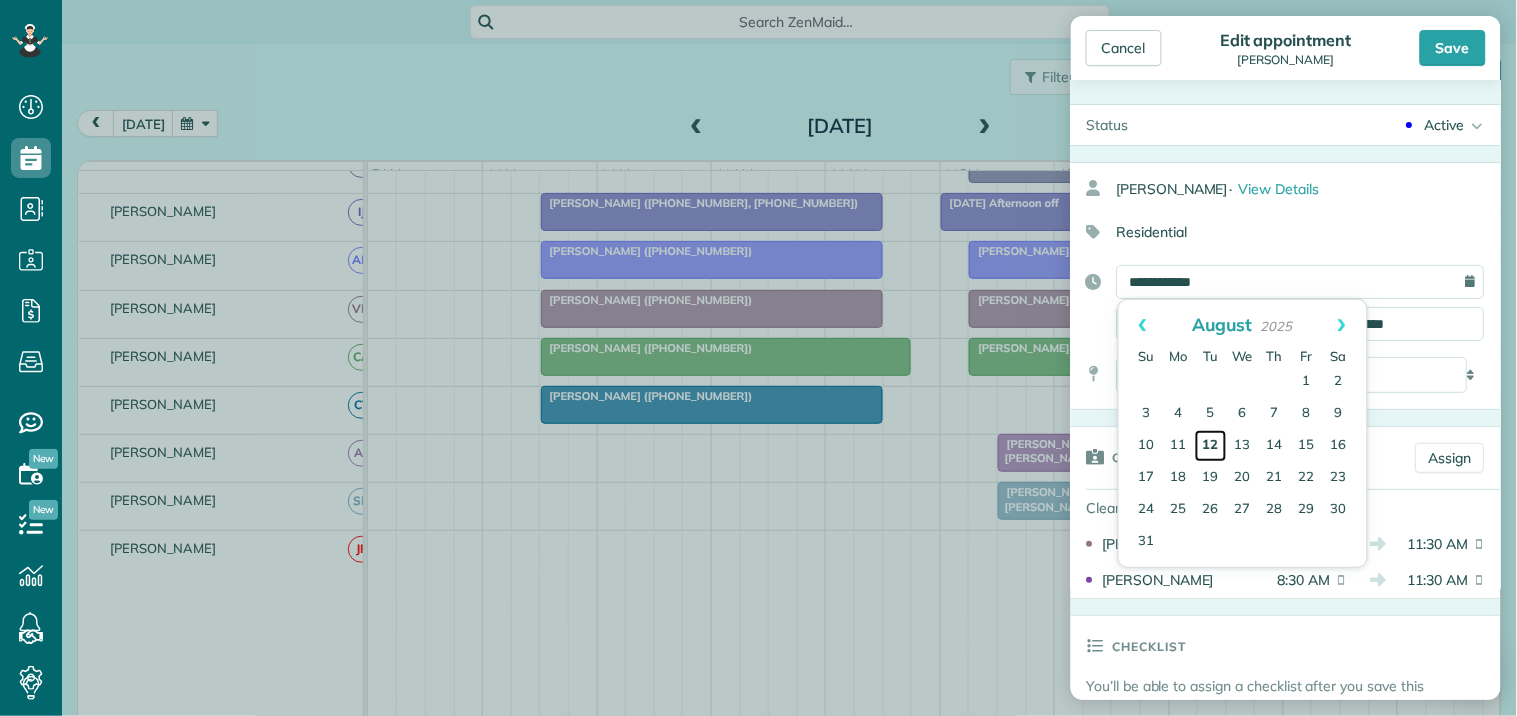 click on "12" at bounding box center (1211, 446) 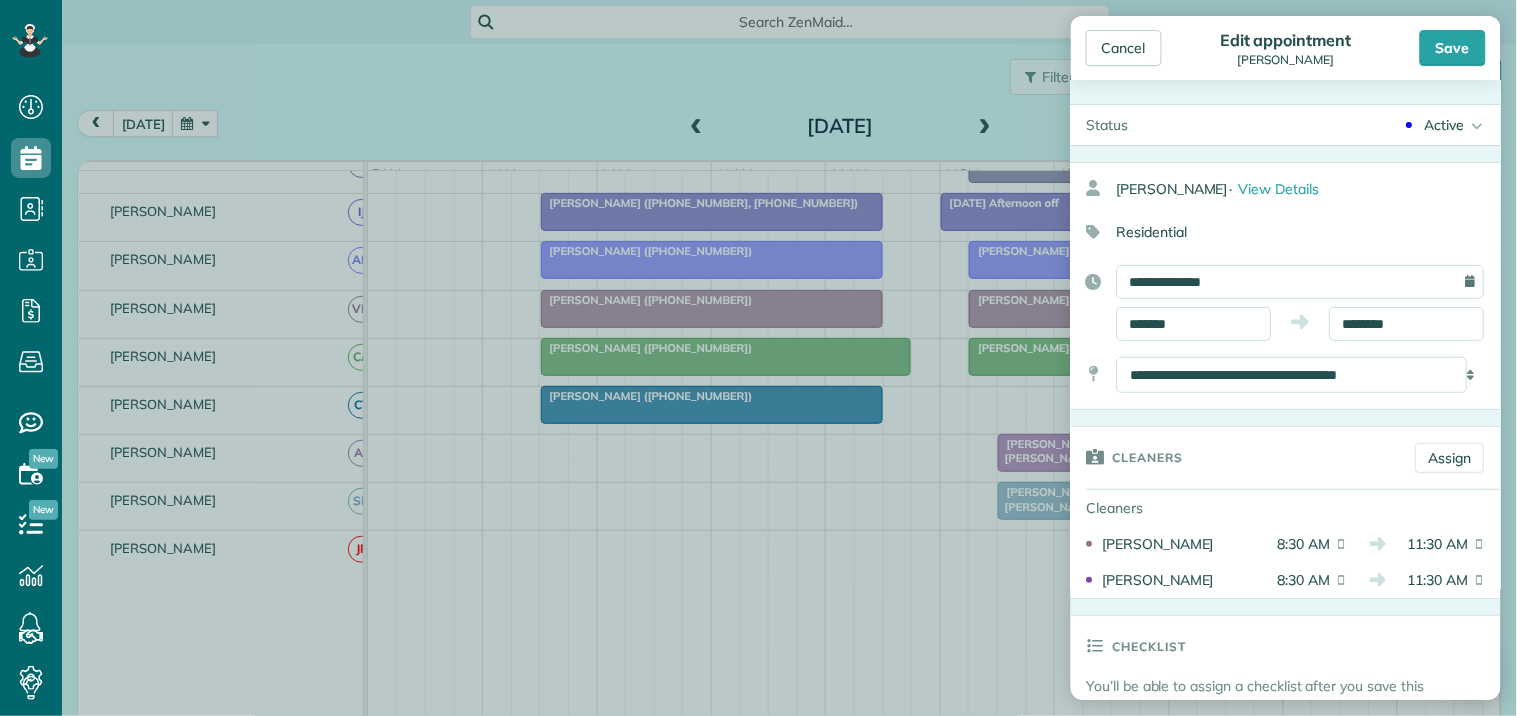 click on "Save" at bounding box center [1453, 48] 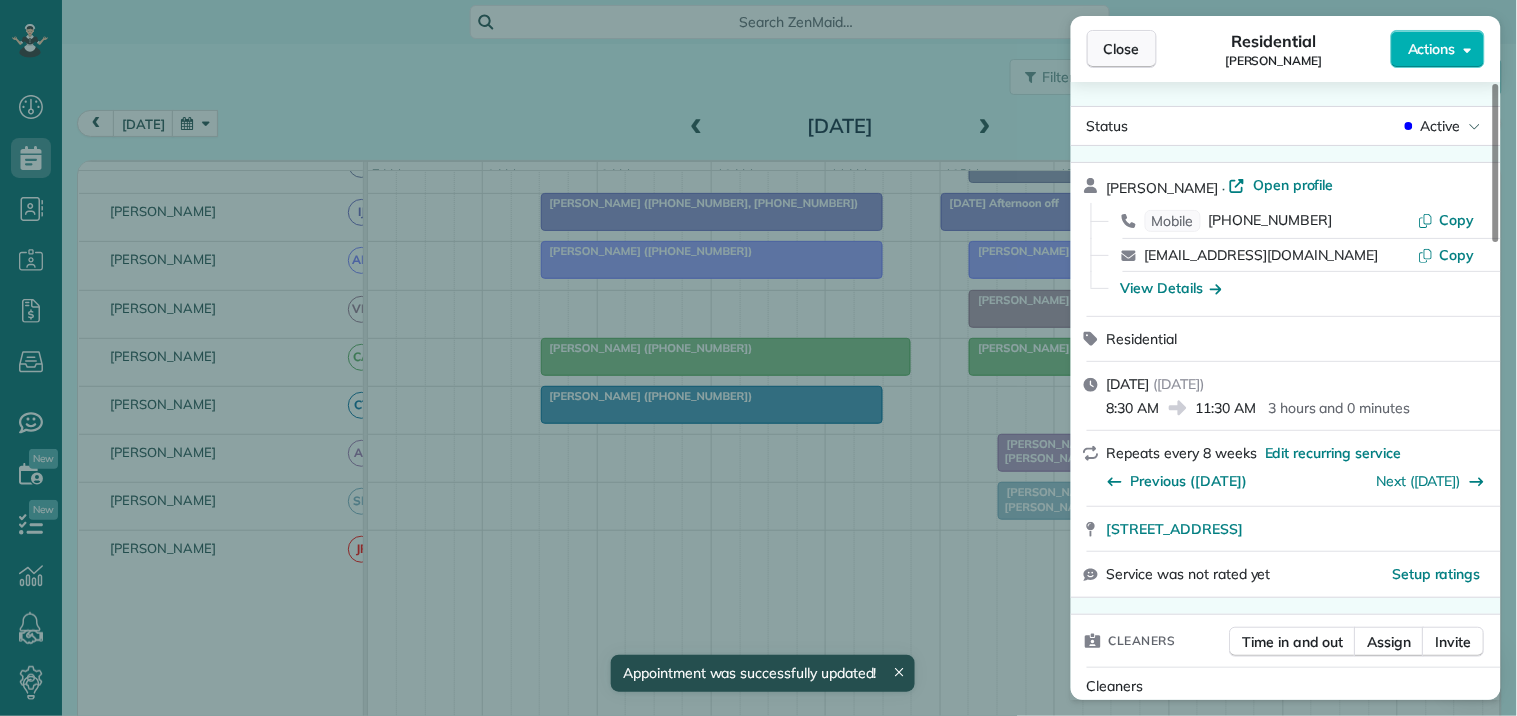 click on "Close" at bounding box center (1122, 49) 